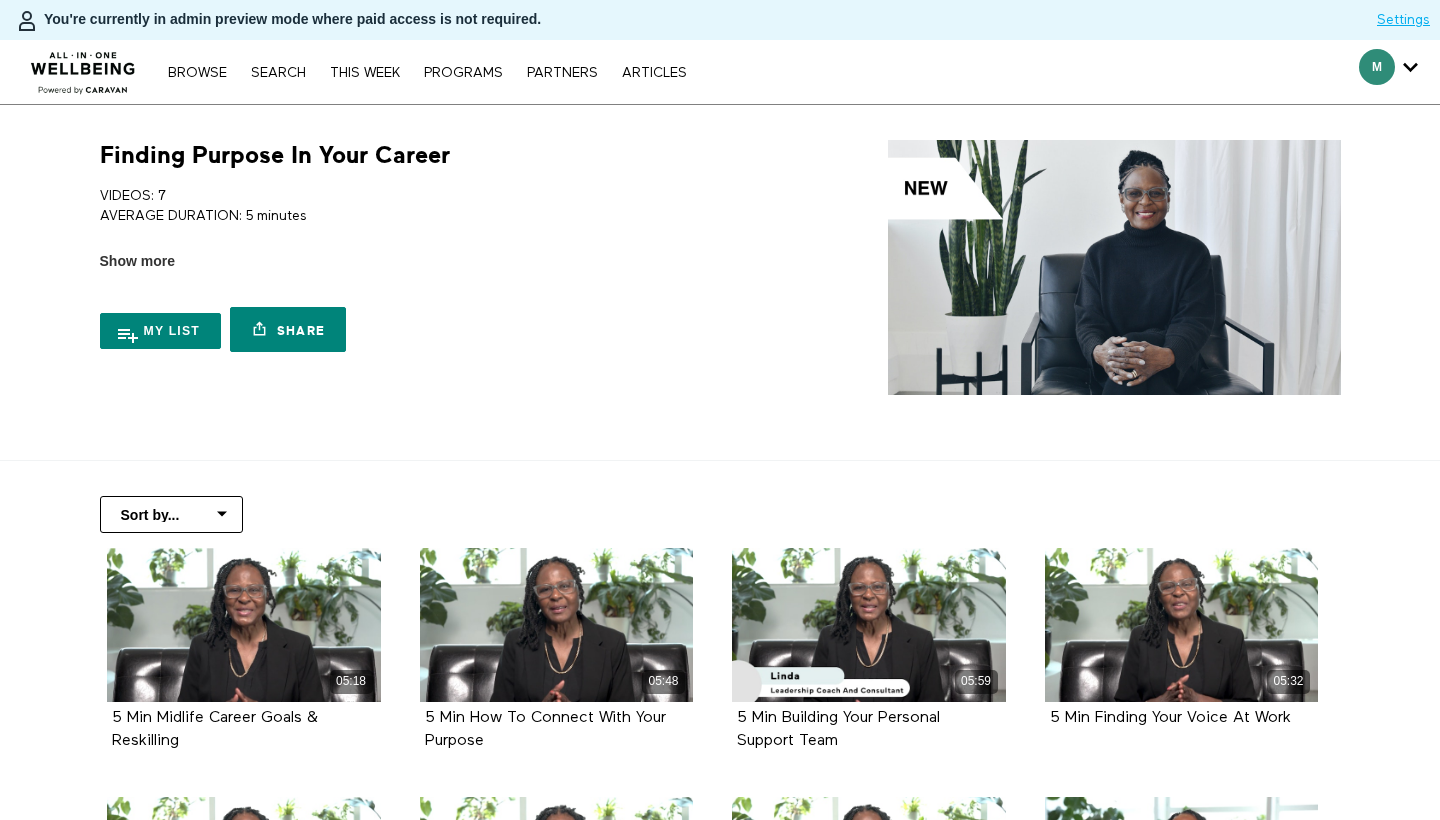 click on "Show more" at bounding box center (137, 261) 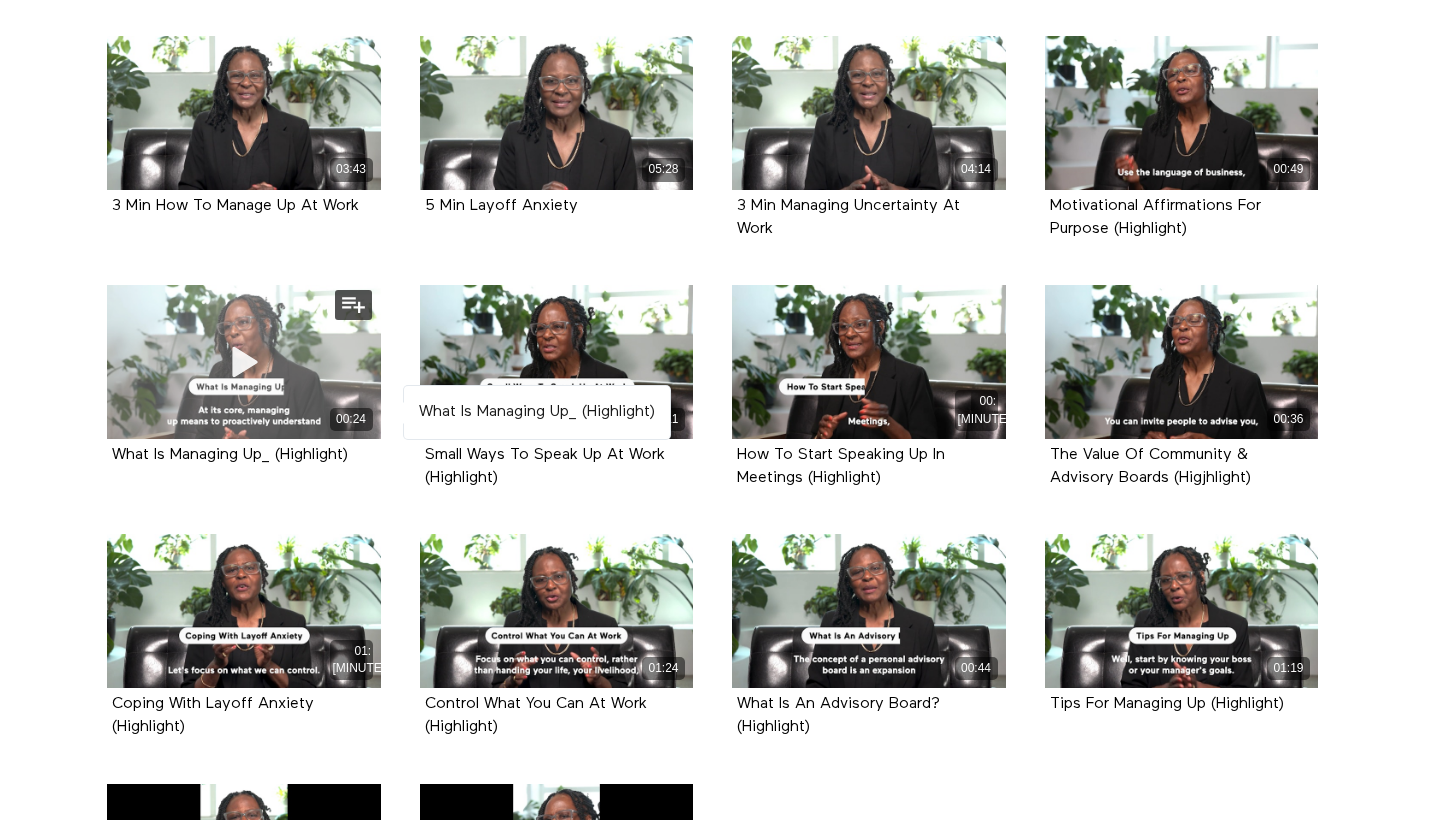 scroll, scrollTop: 1011, scrollLeft: 0, axis: vertical 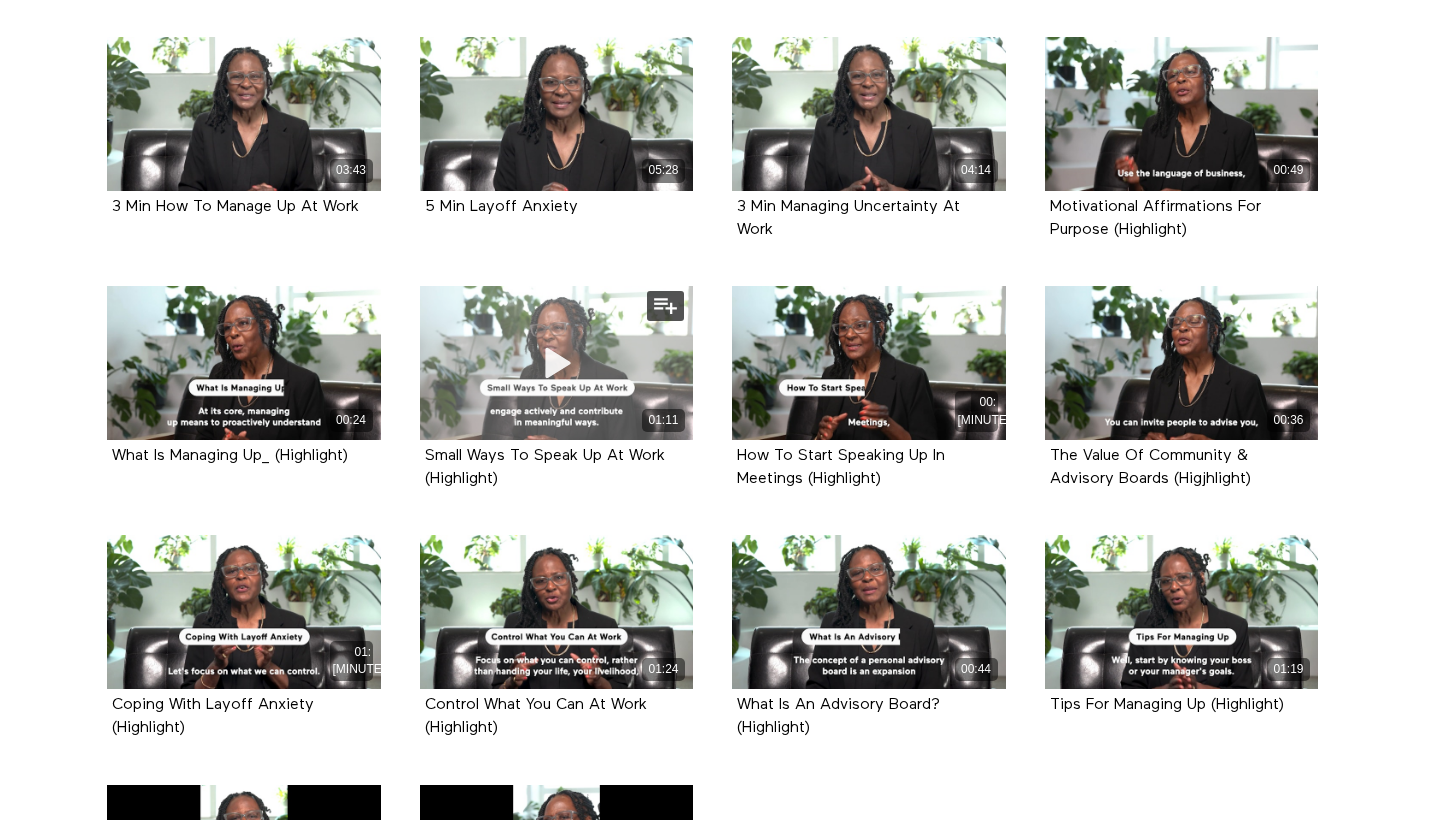click on "01:11" at bounding box center (557, 363) 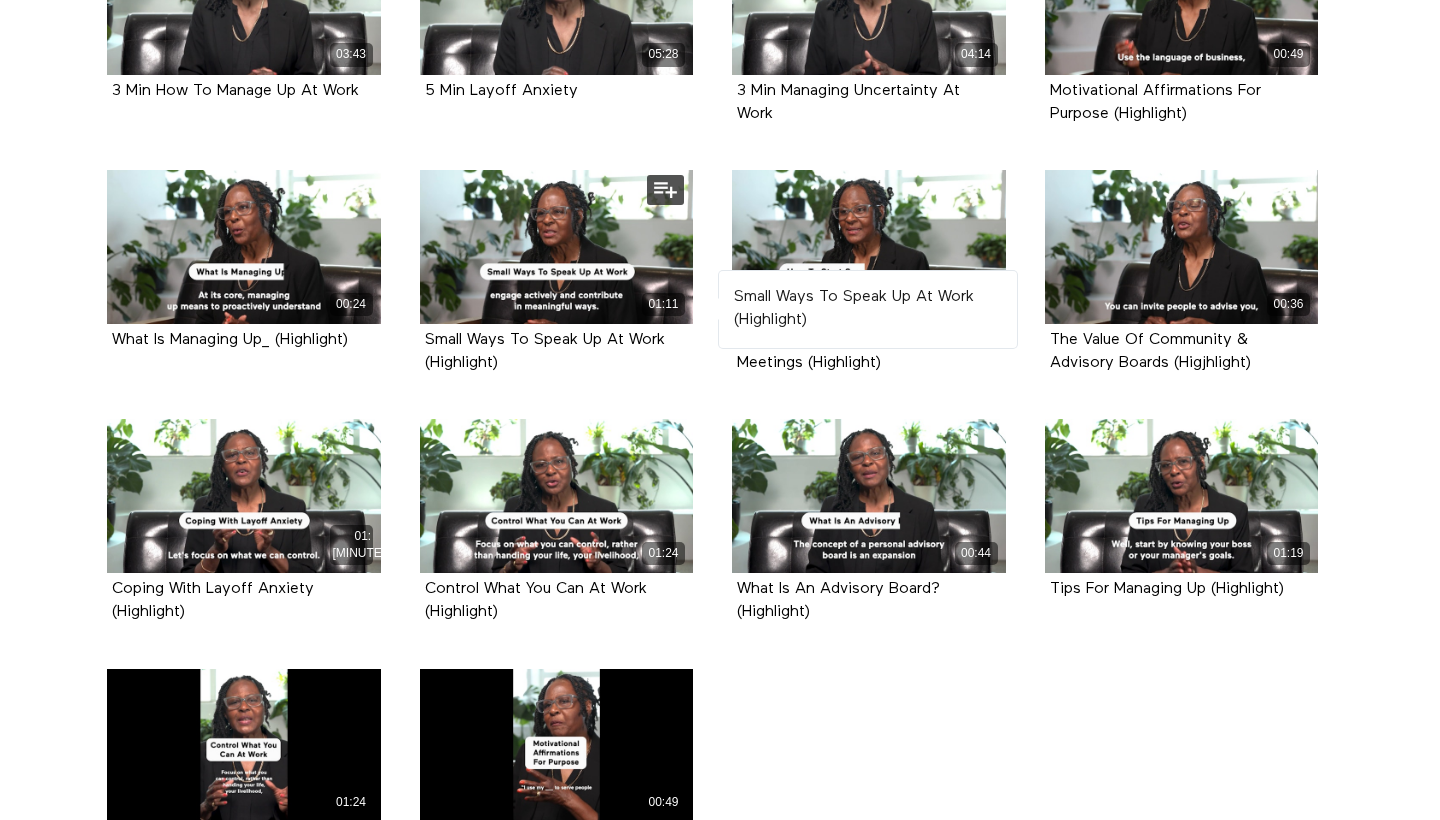 scroll, scrollTop: 1195, scrollLeft: 0, axis: vertical 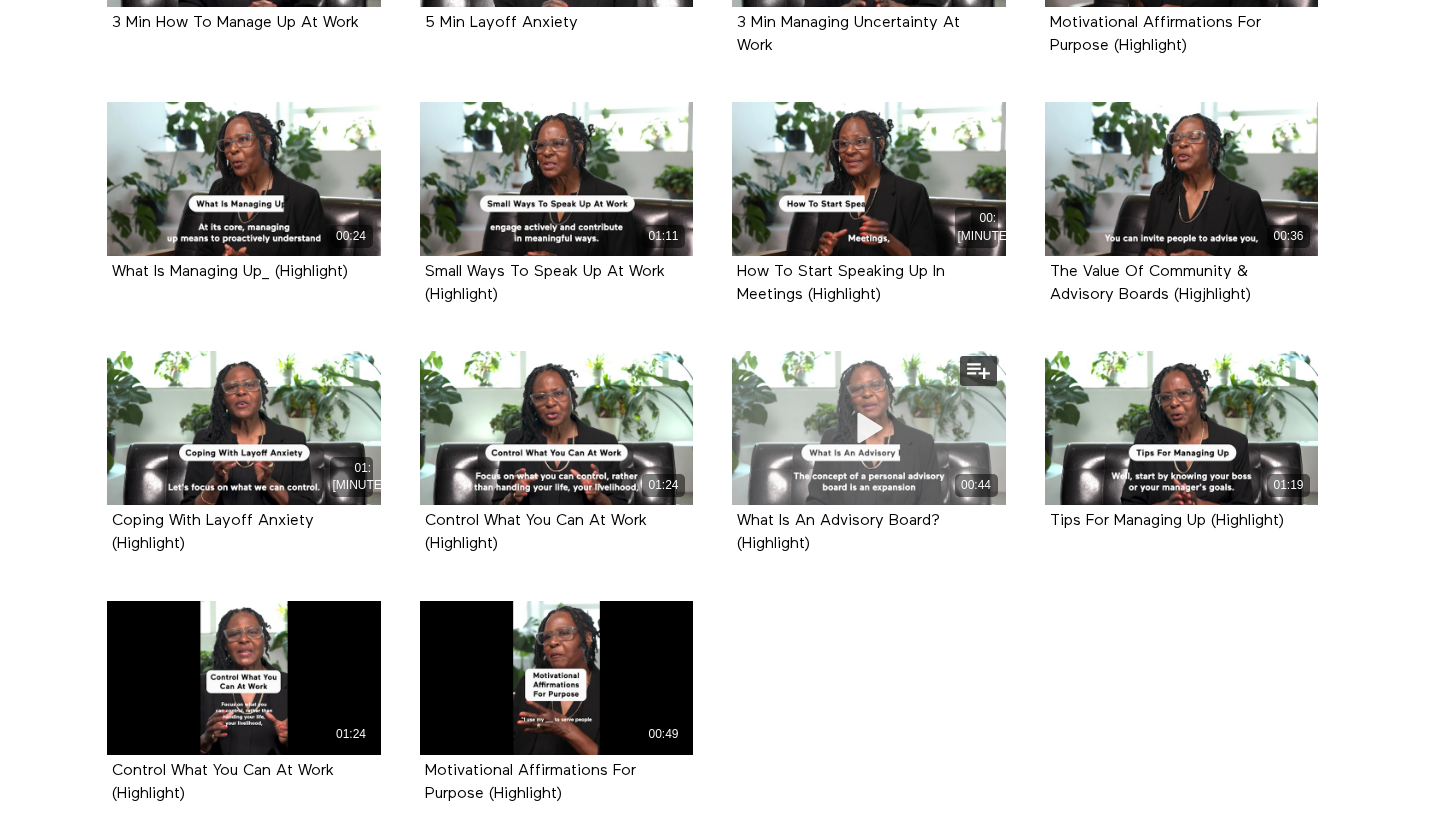 click on "00:44" at bounding box center (869, 428) 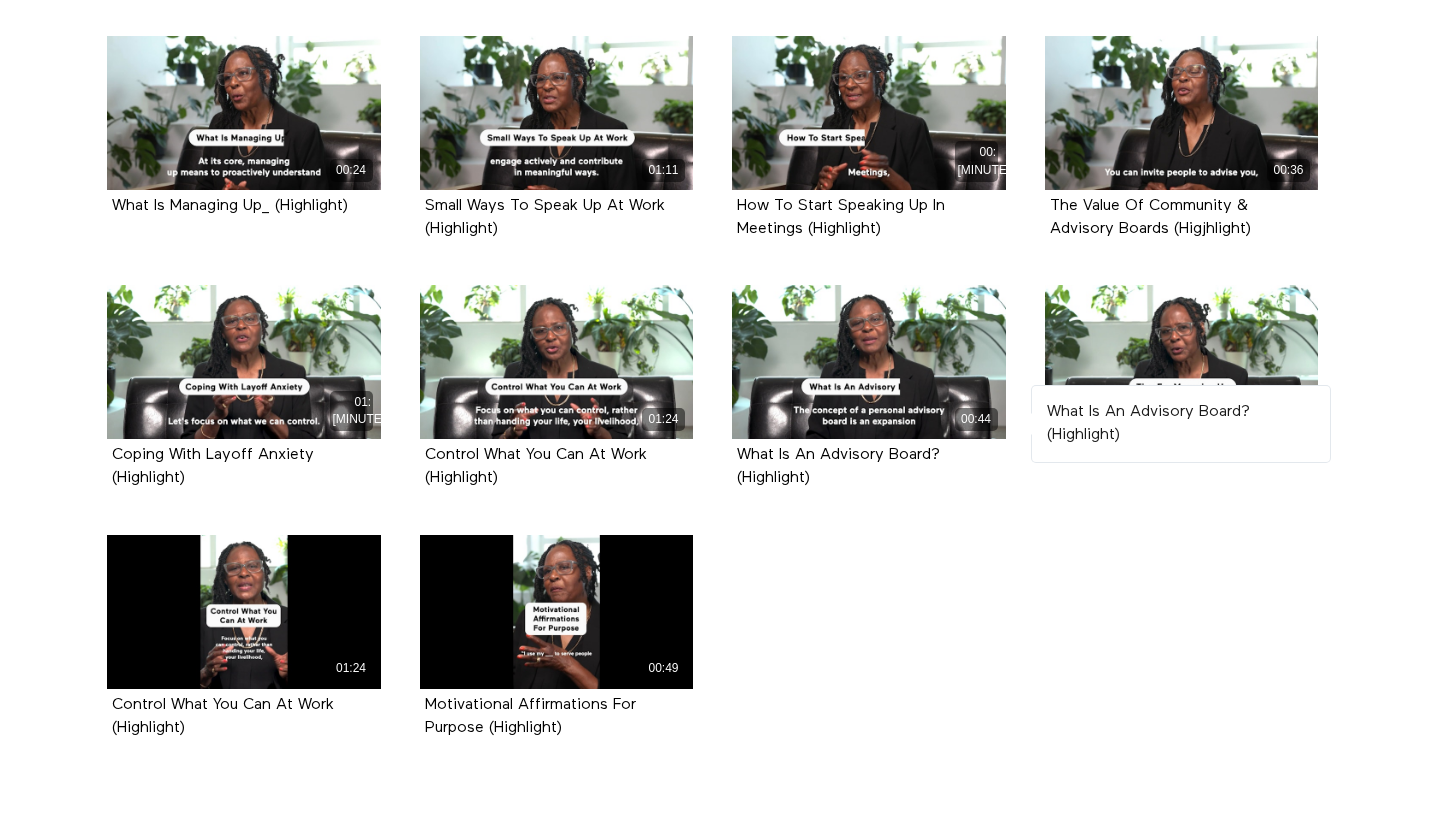 scroll, scrollTop: 1264, scrollLeft: 0, axis: vertical 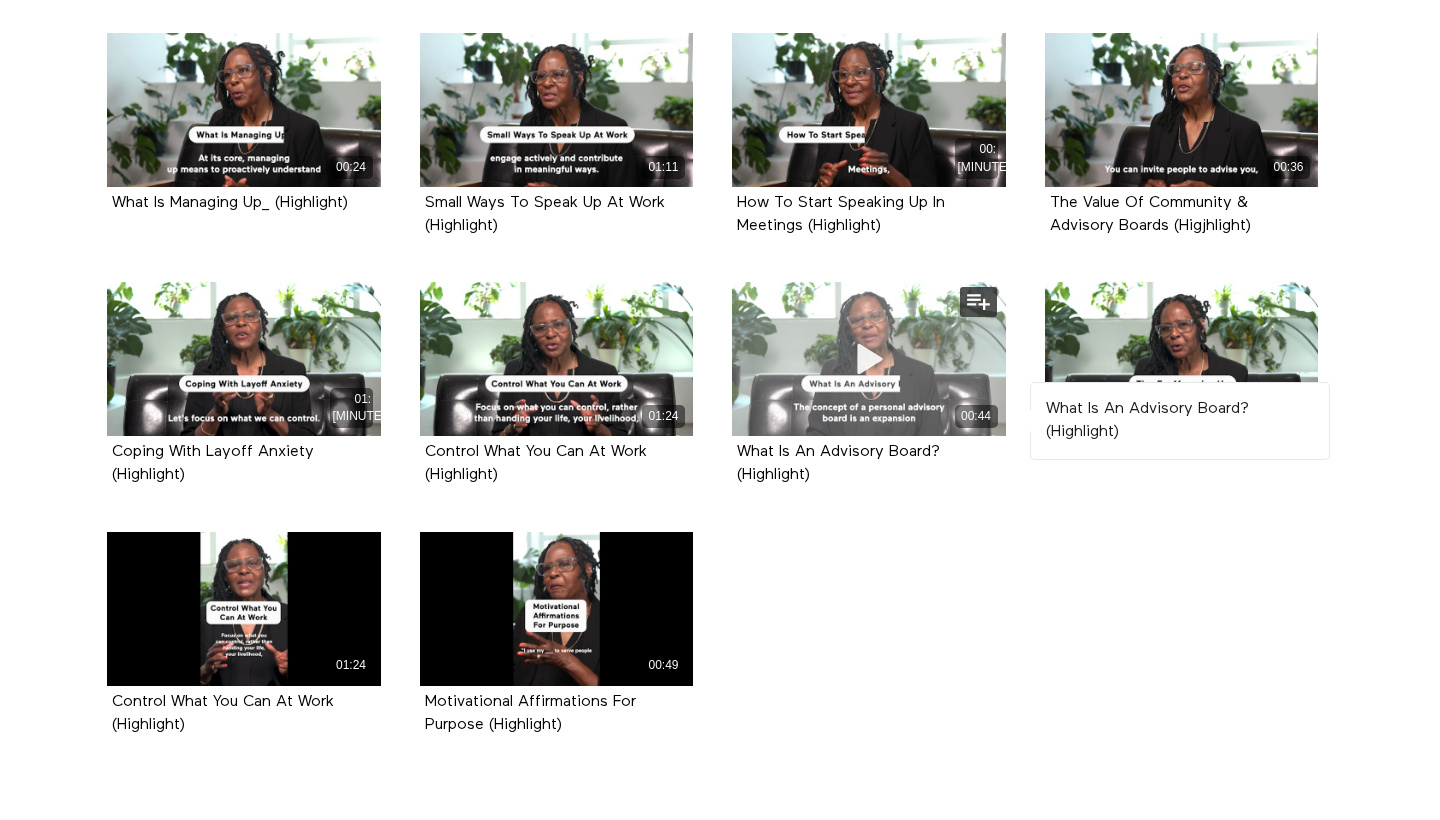 click on "00:44" at bounding box center [869, 359] 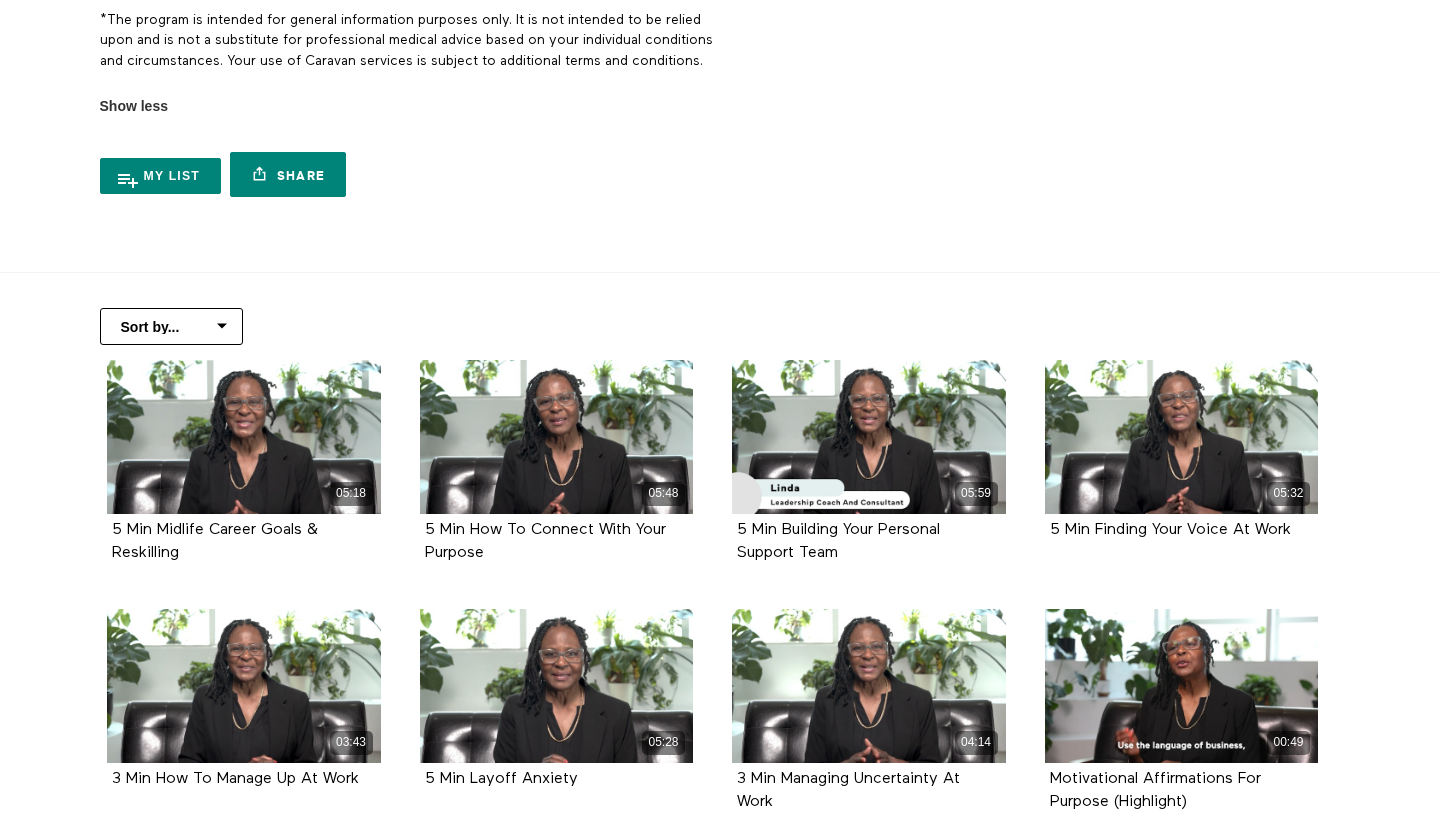 scroll, scrollTop: 616, scrollLeft: 0, axis: vertical 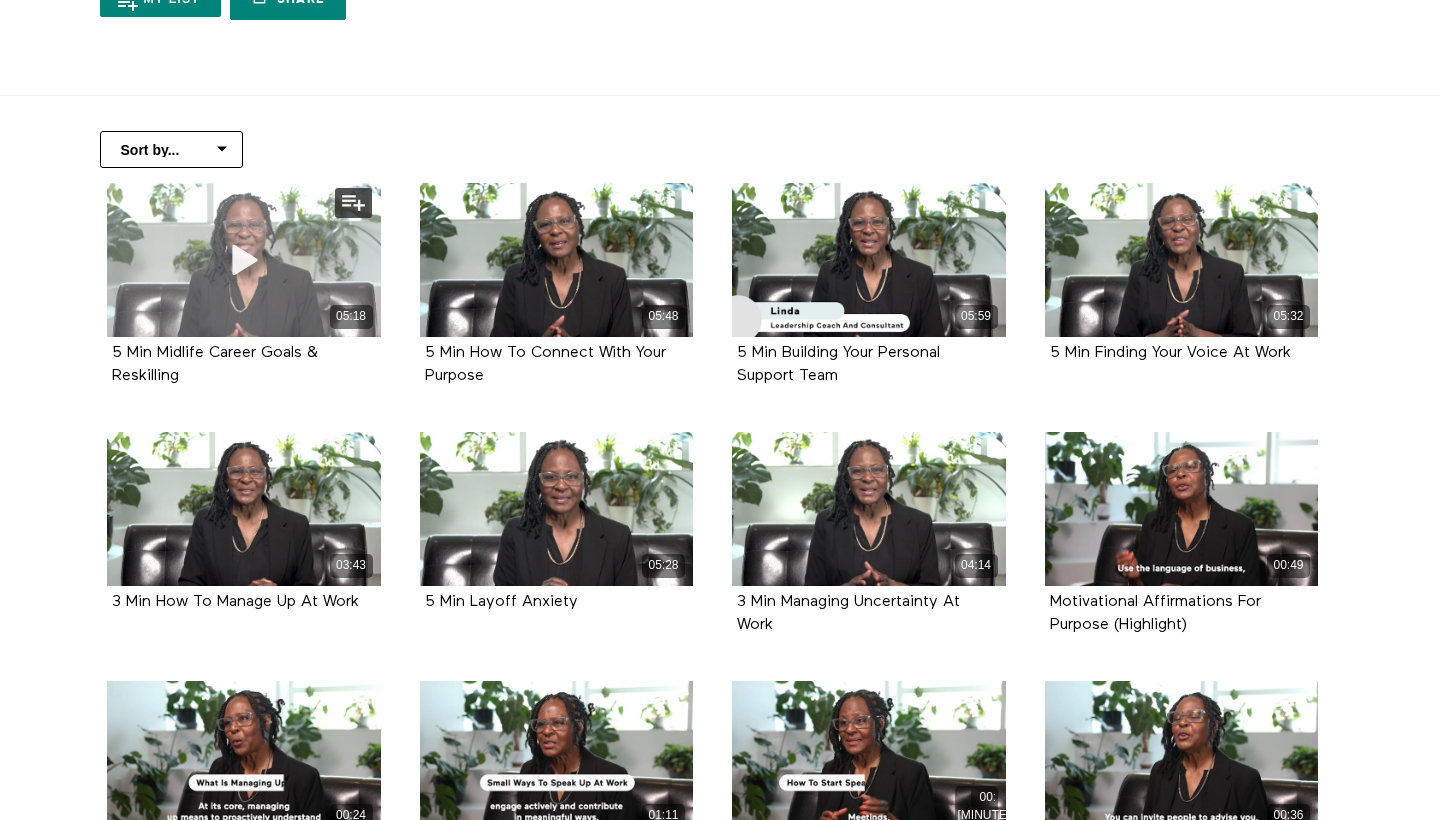click at bounding box center [244, 259] 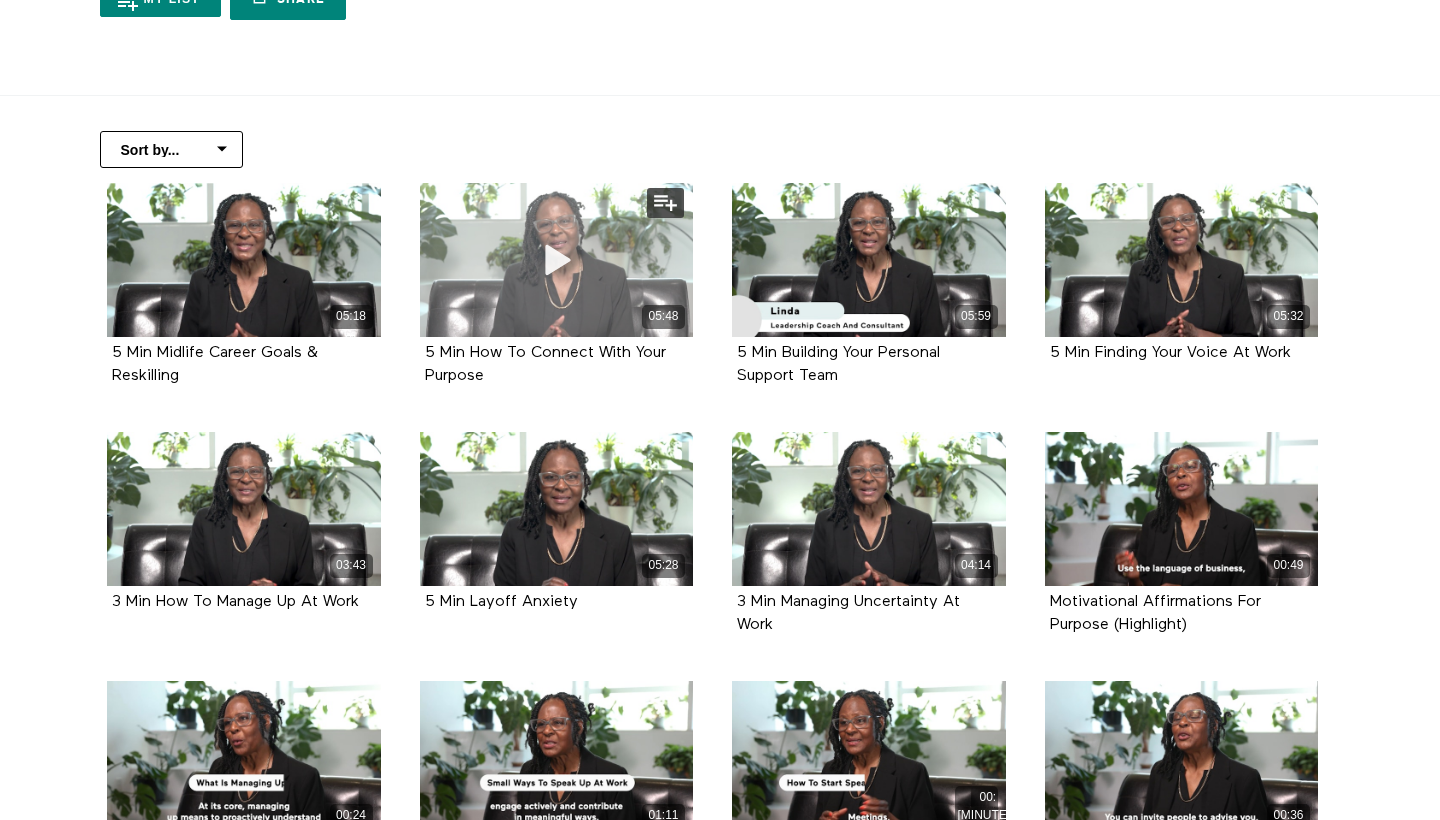 click on "05:48" at bounding box center [557, 260] 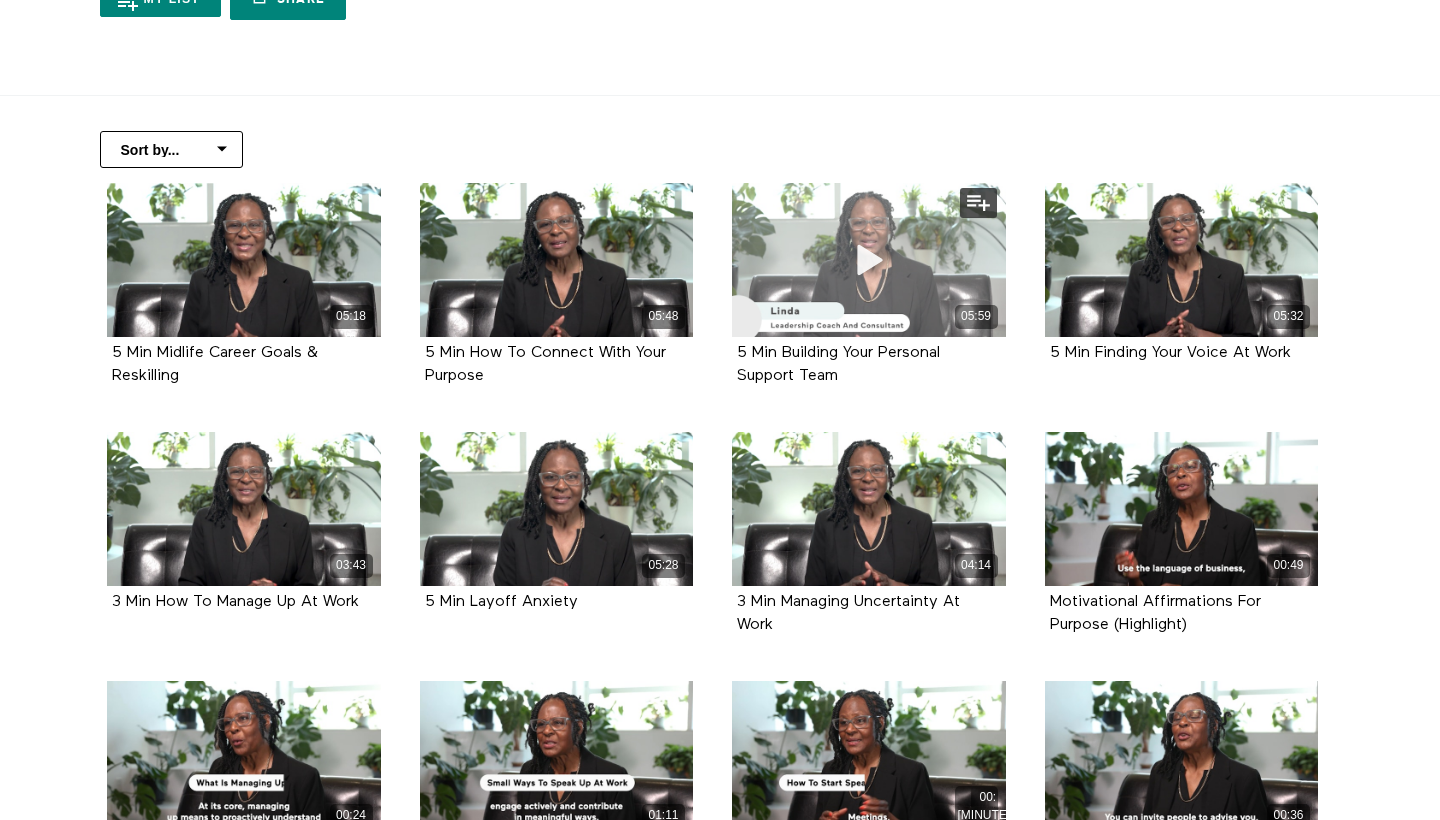 click on "05:59" at bounding box center (869, 260) 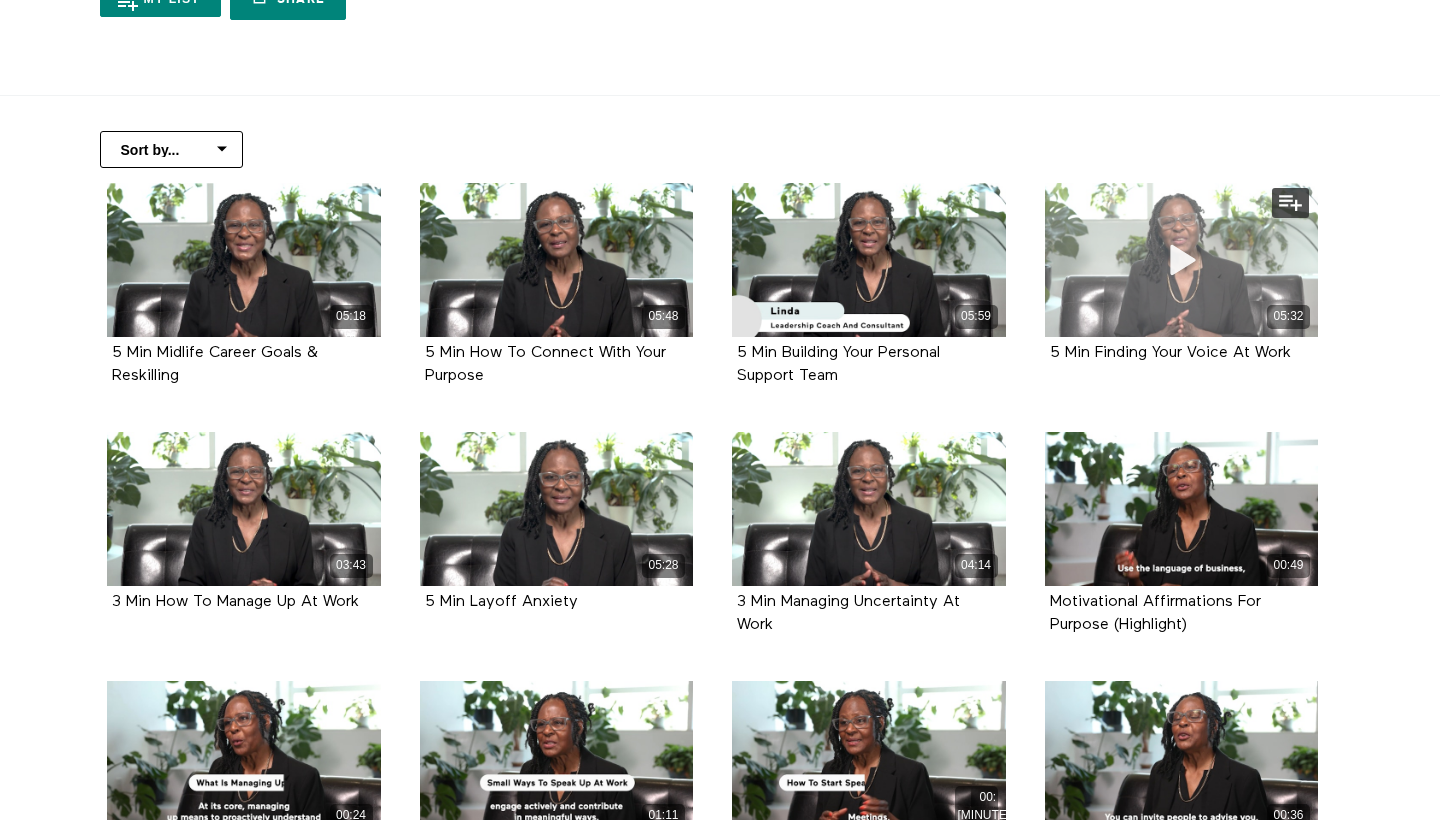 click at bounding box center (1181, 260) 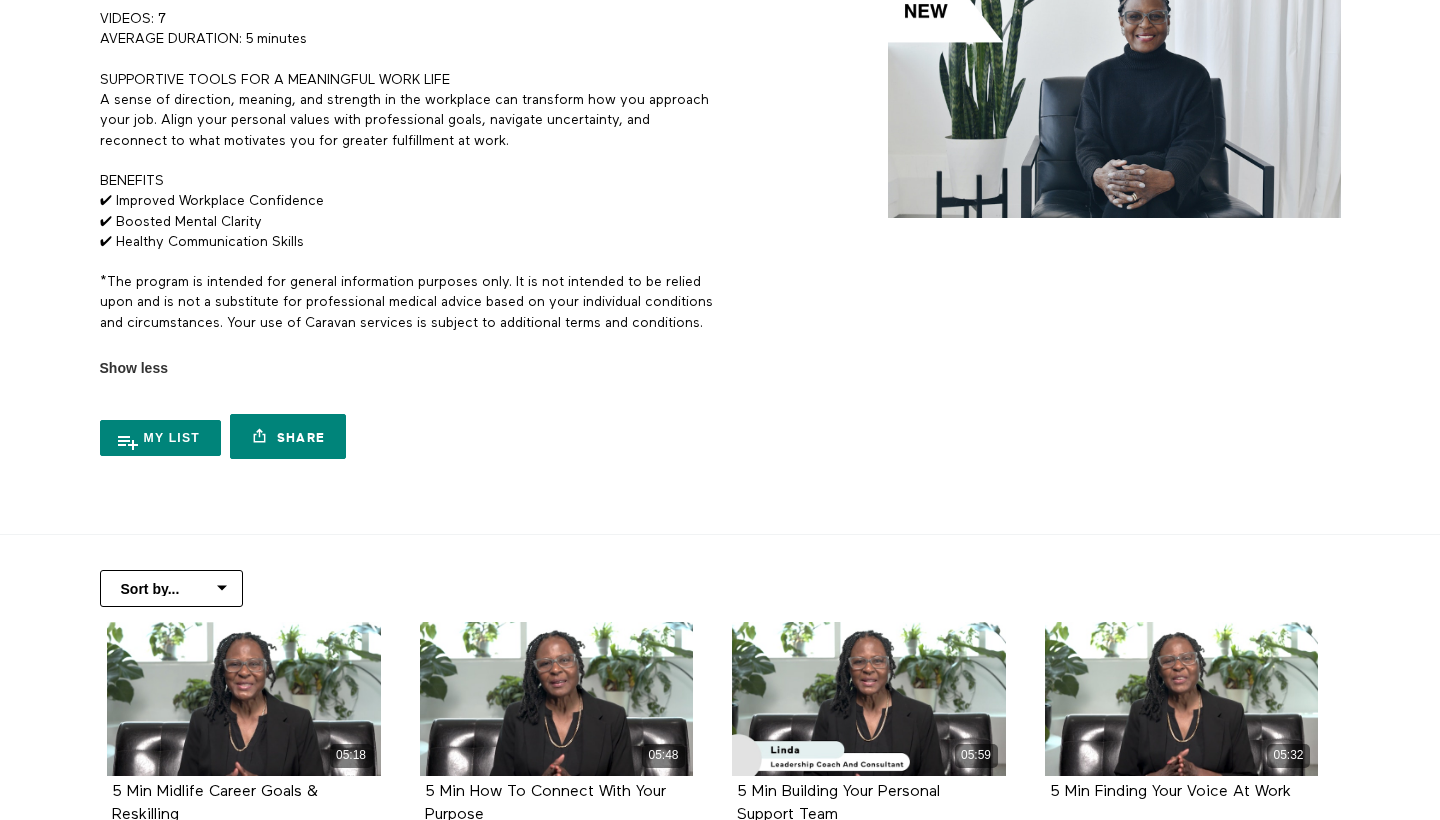 scroll, scrollTop: 861, scrollLeft: 0, axis: vertical 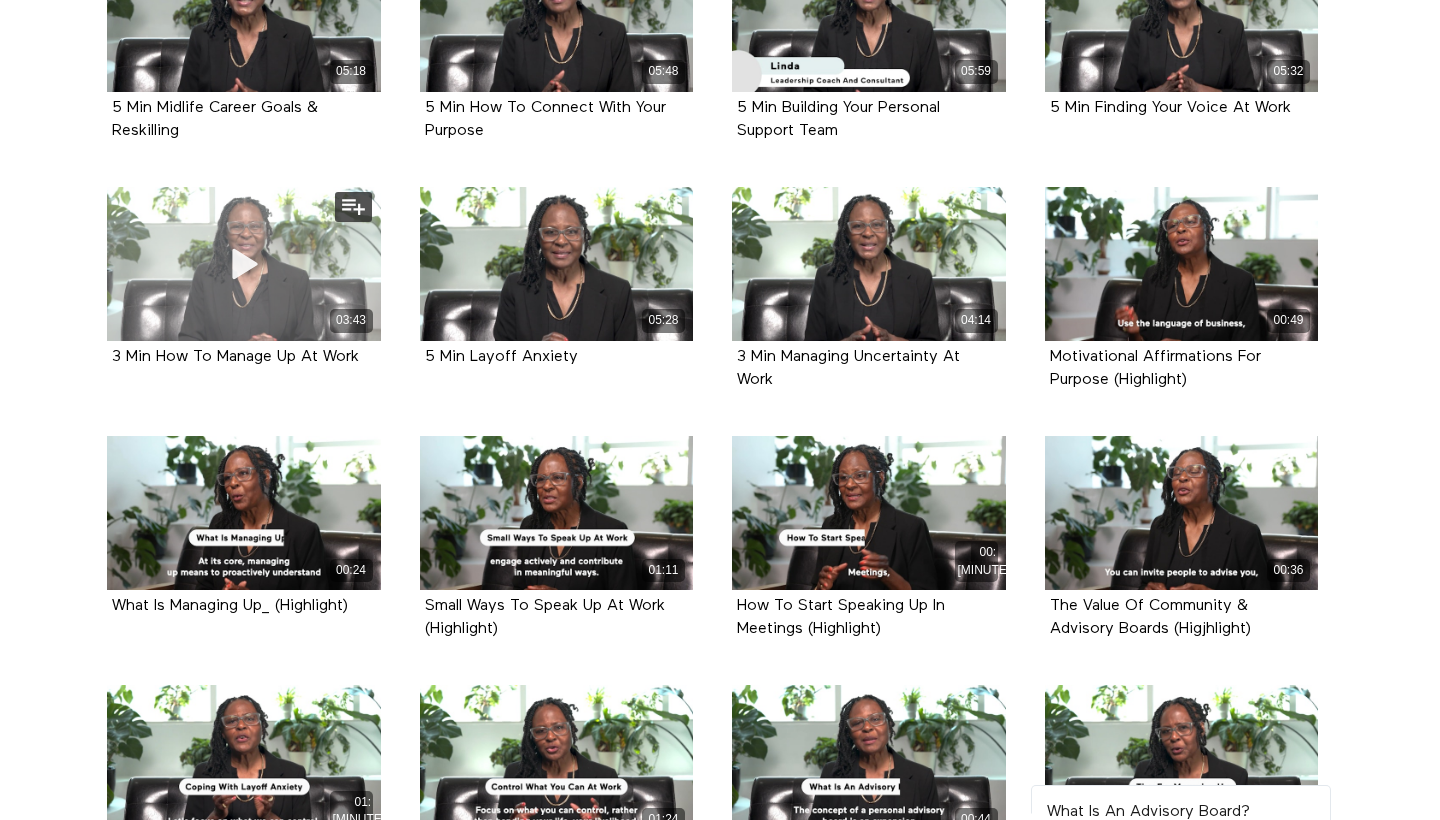click on "03:43" at bounding box center [244, 264] 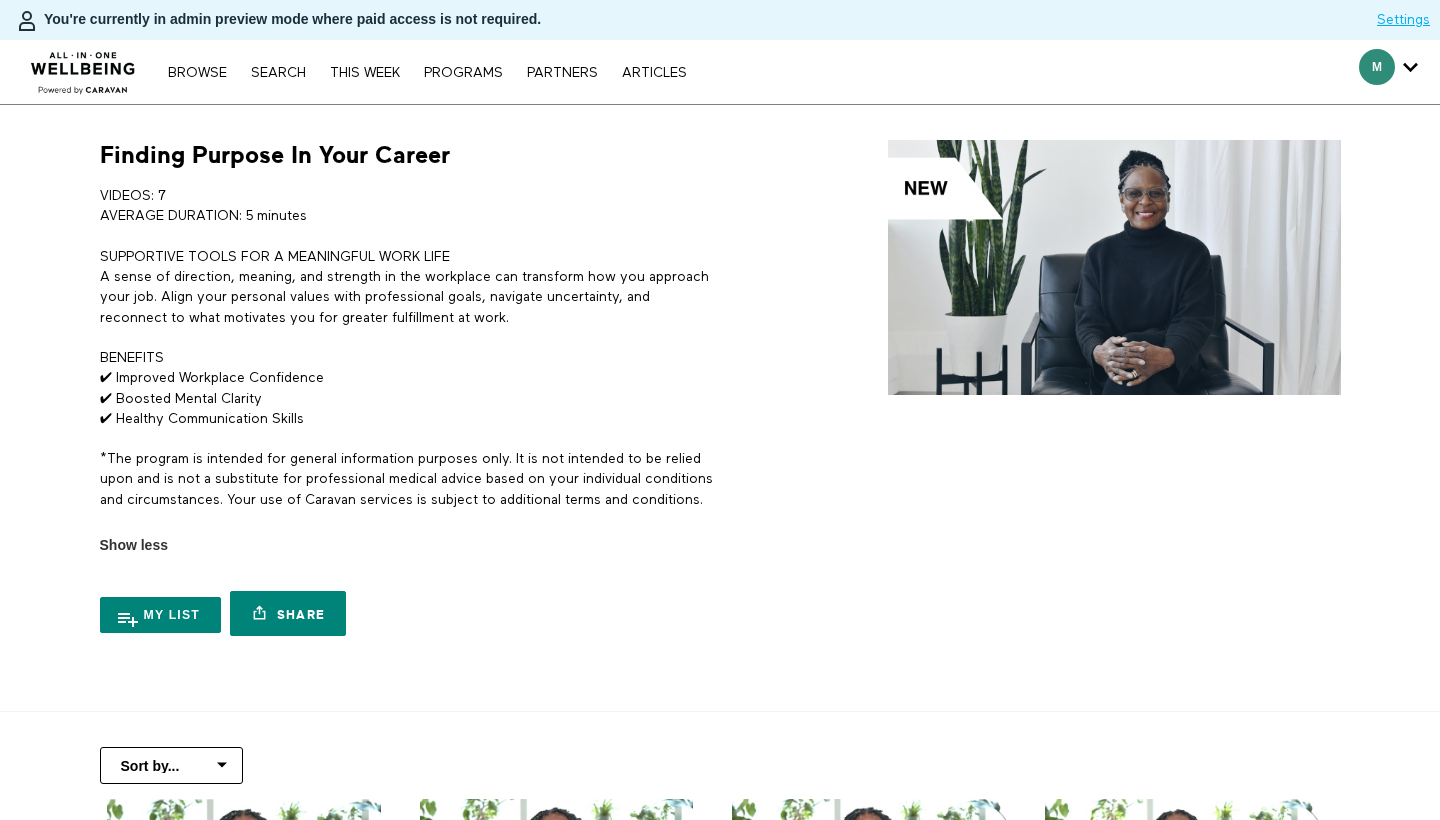 scroll, scrollTop: -1, scrollLeft: 0, axis: vertical 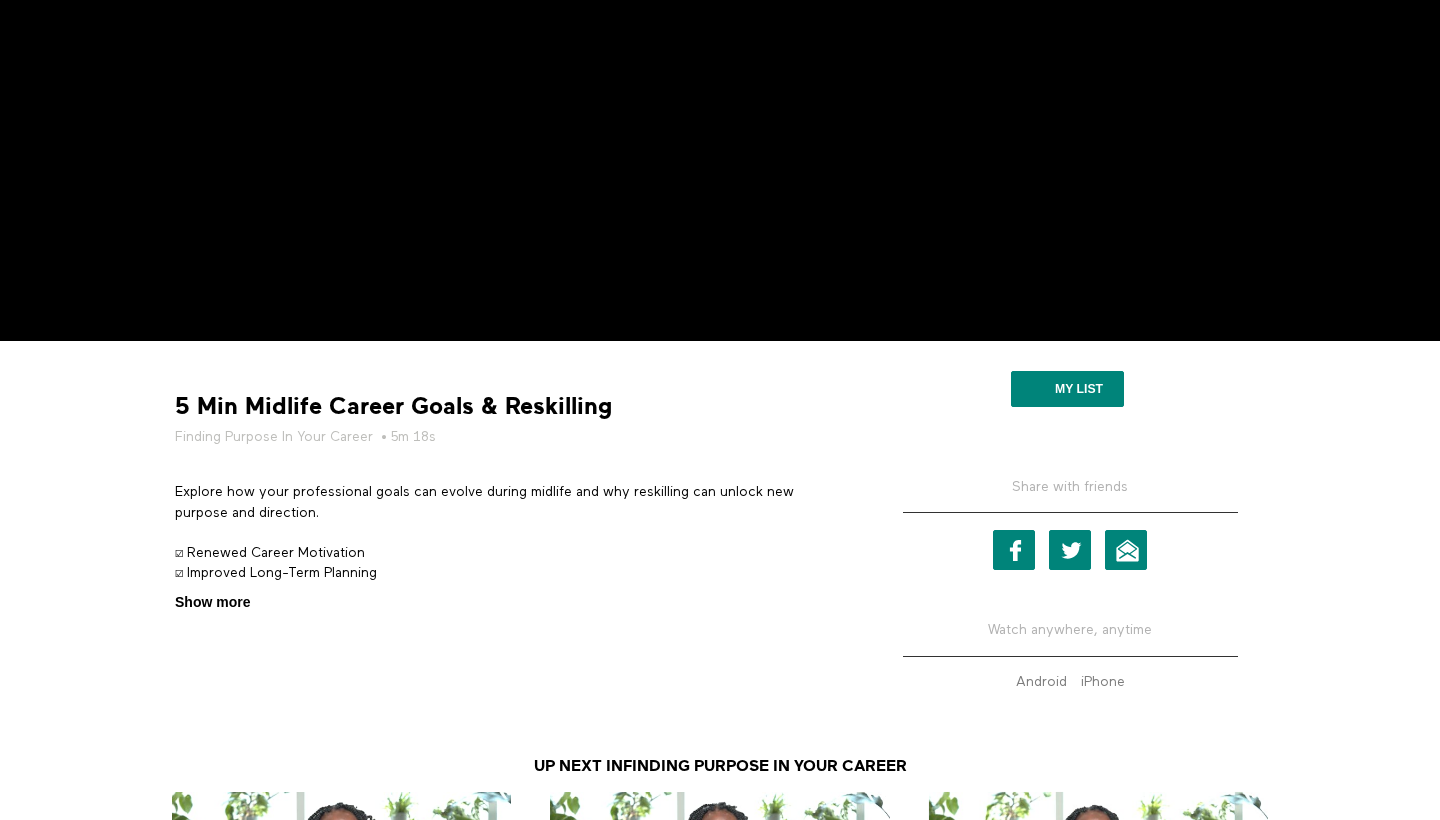 click on "Show more" at bounding box center [212, 602] 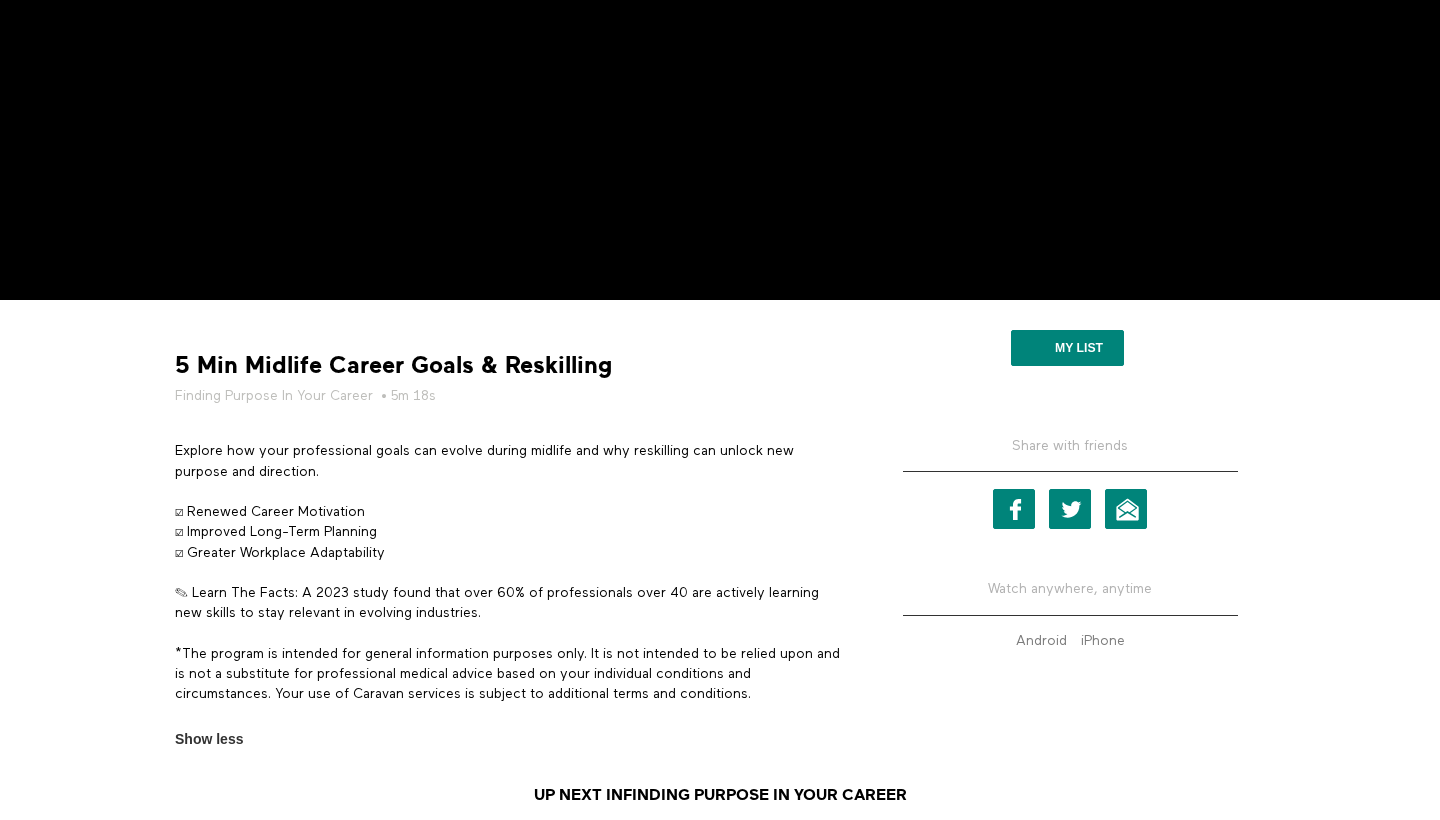 scroll, scrollTop: 594, scrollLeft: 0, axis: vertical 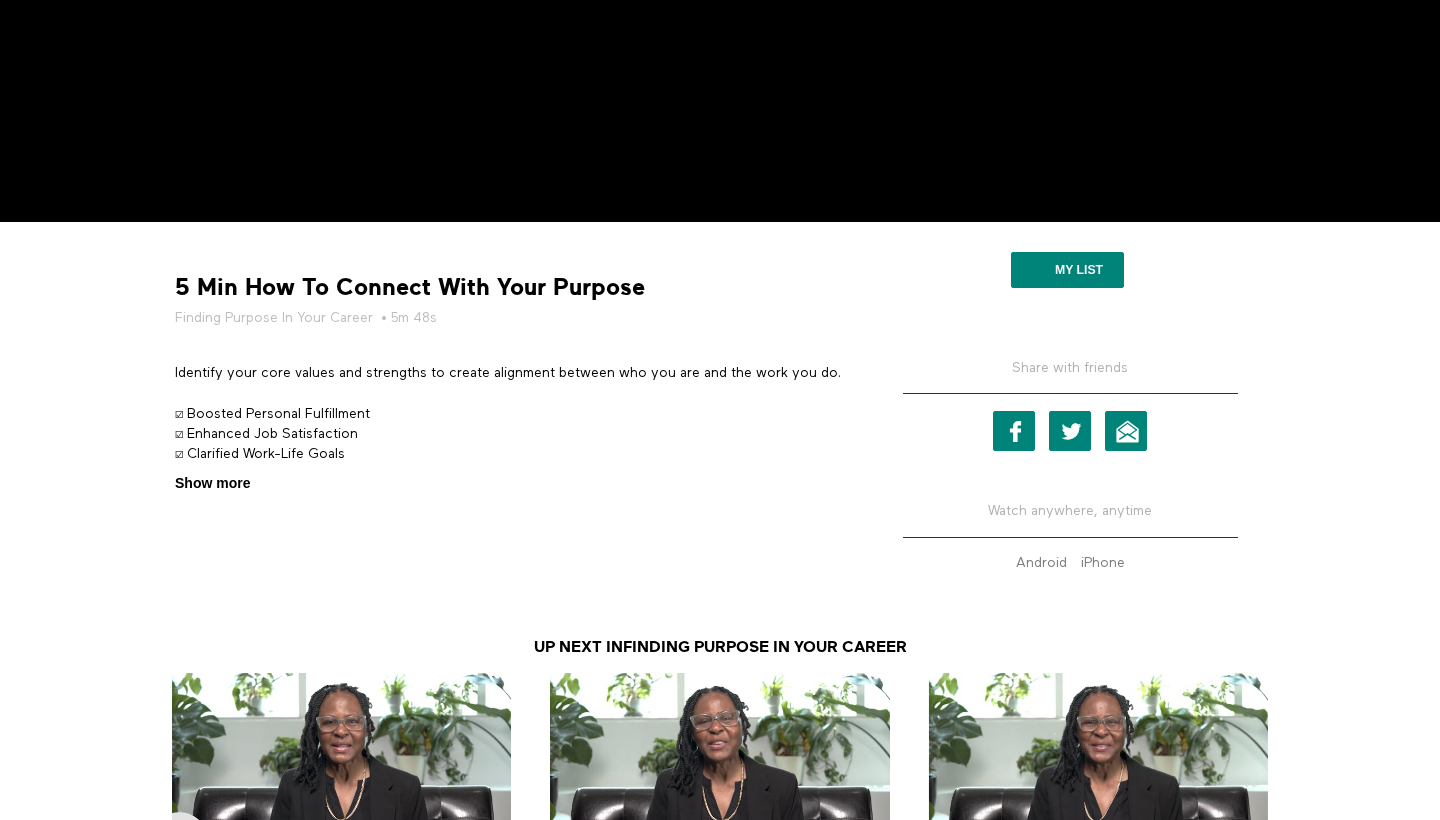 click on "Show more" at bounding box center (212, 483) 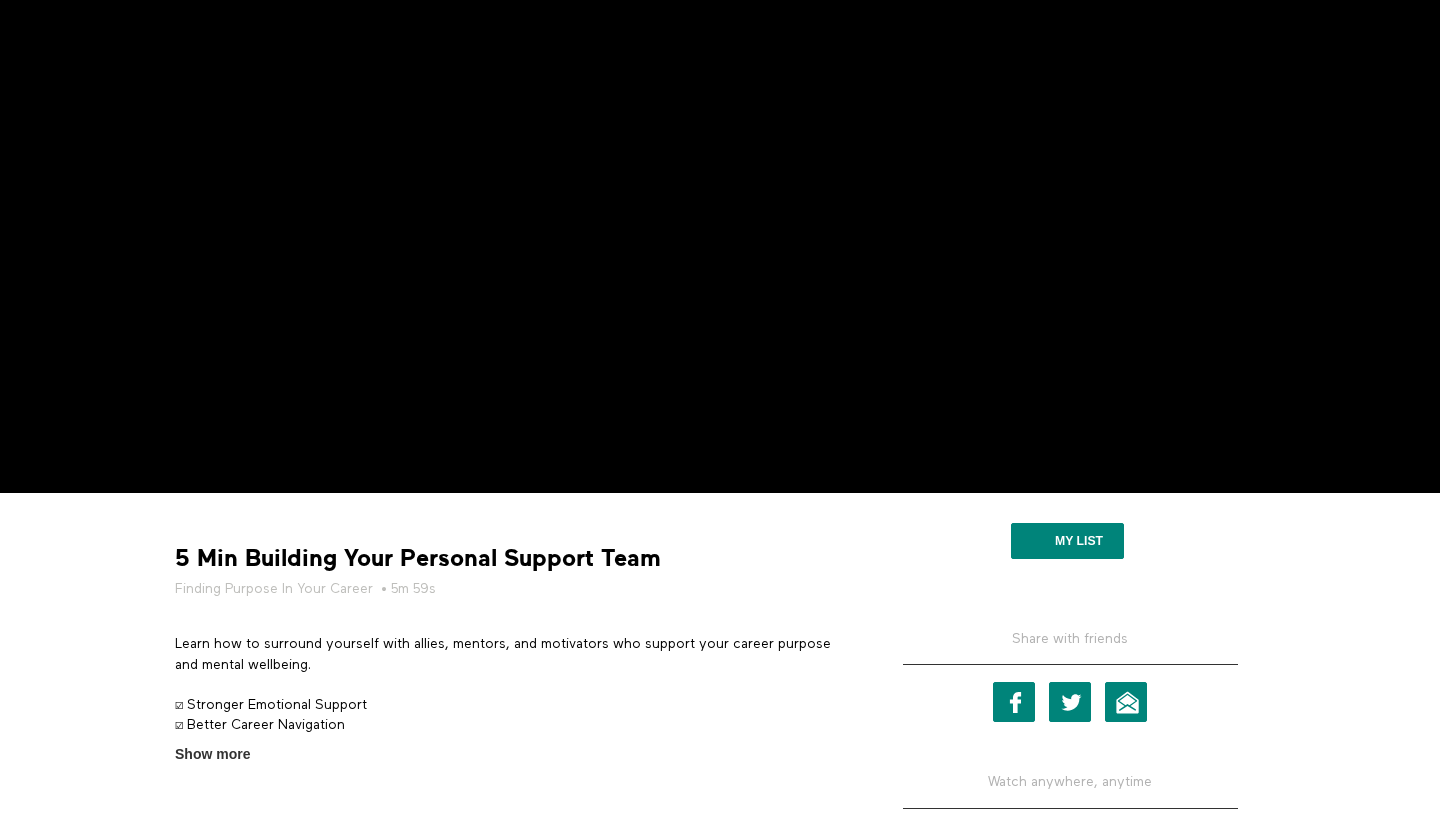 scroll, scrollTop: 434, scrollLeft: 0, axis: vertical 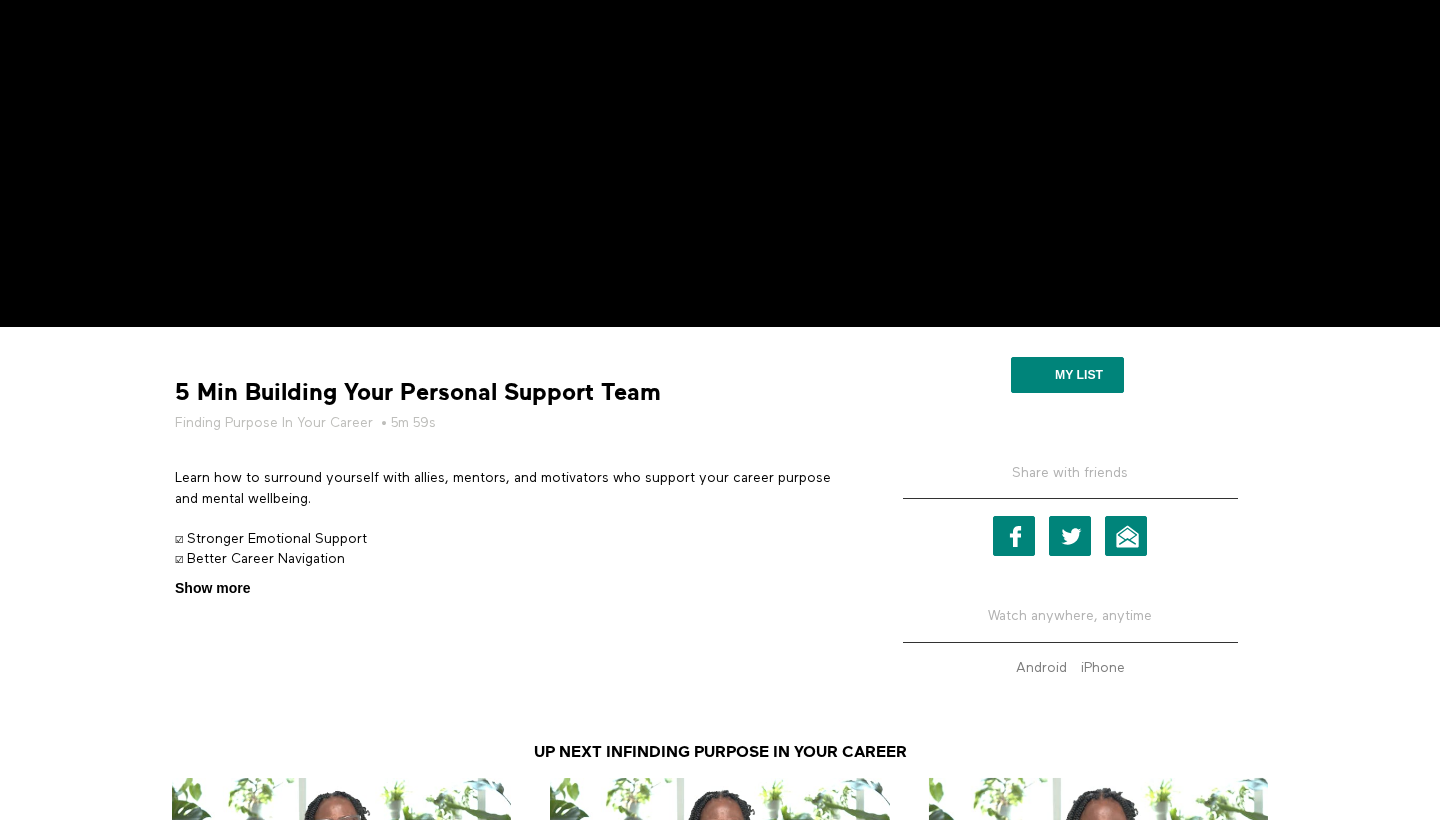 click on "Show more" at bounding box center (212, 588) 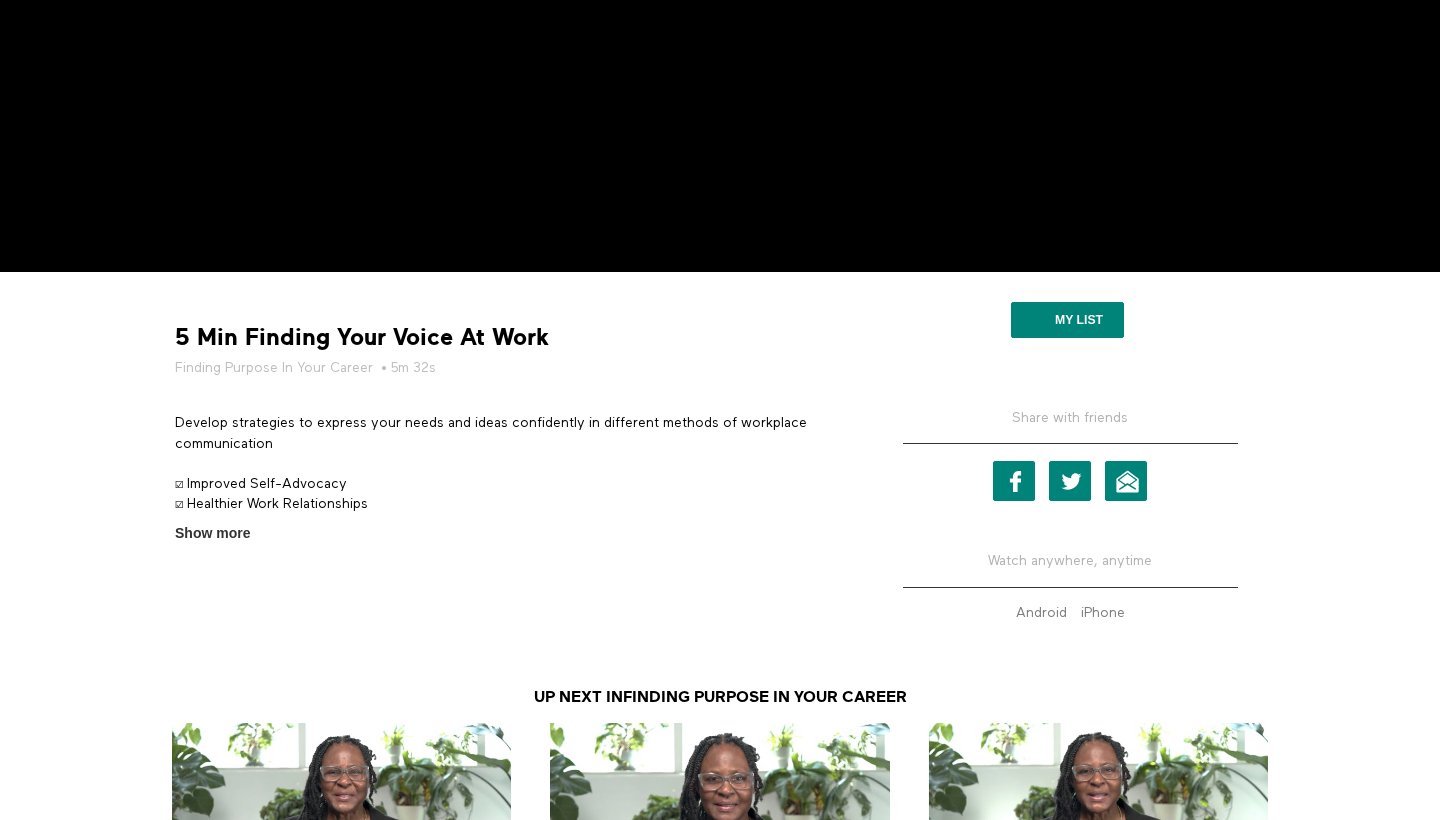 scroll, scrollTop: 655, scrollLeft: 0, axis: vertical 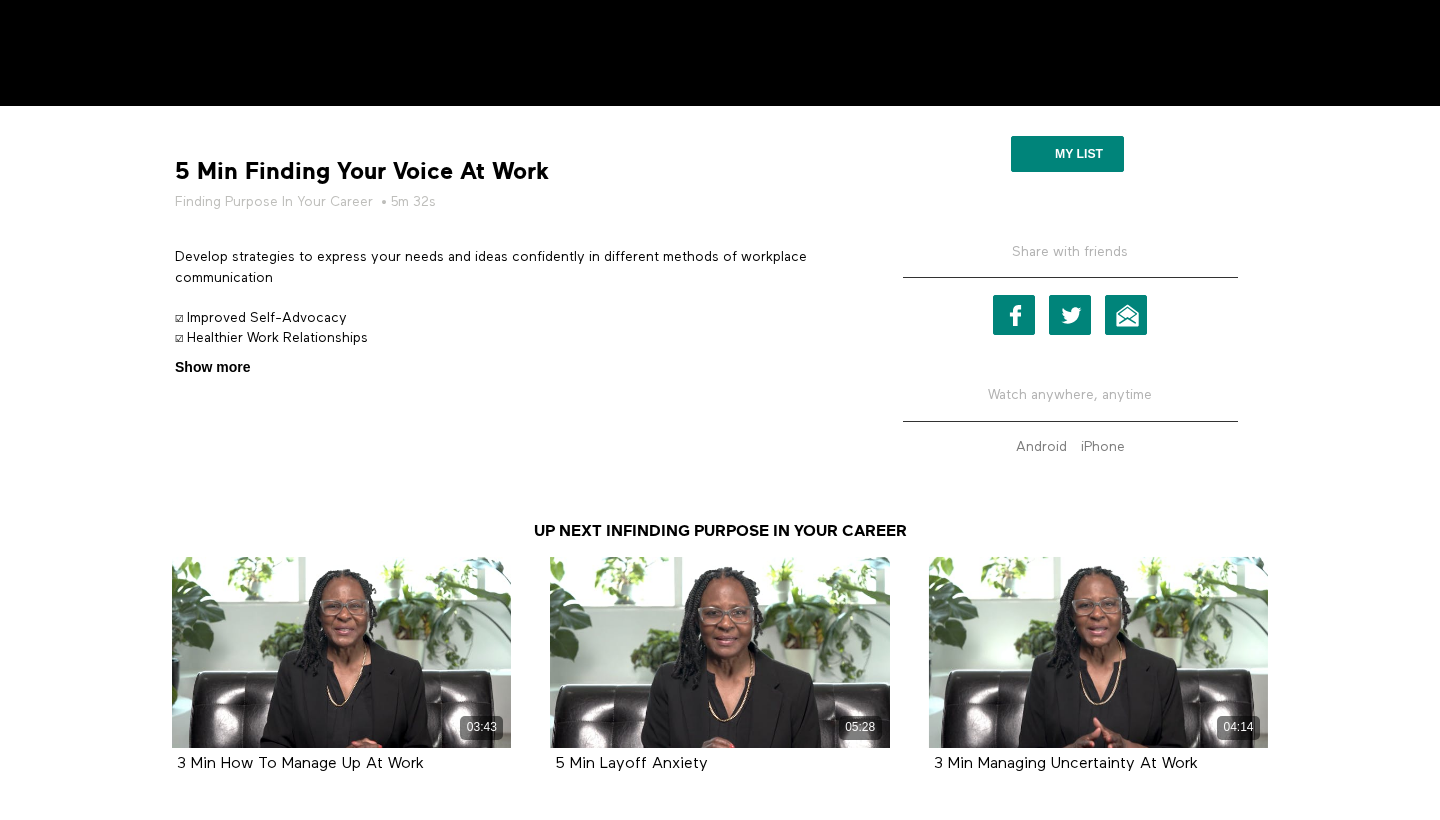 click on "Show more" at bounding box center [212, 367] 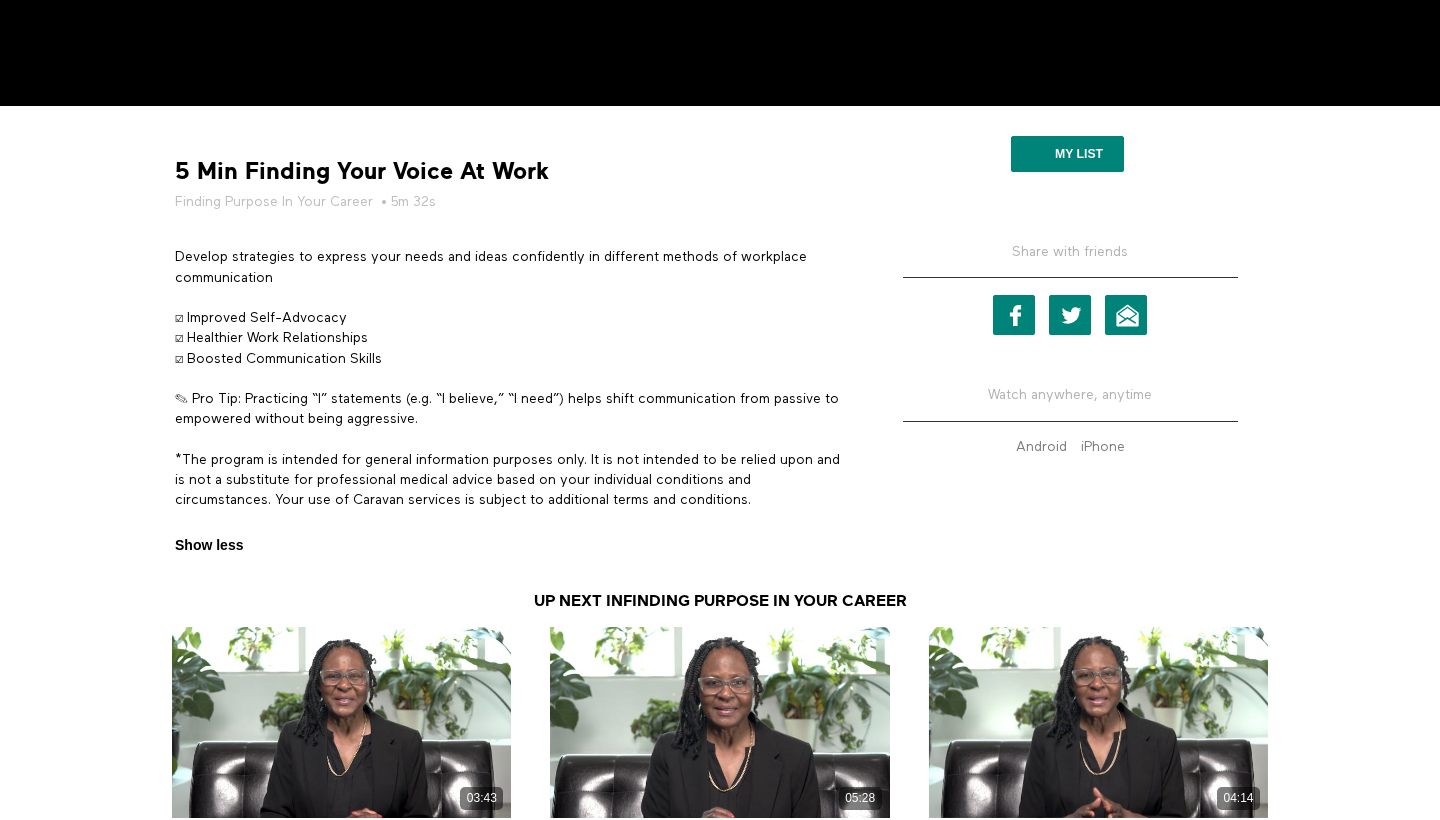 click on "Show less" at bounding box center (209, 545) 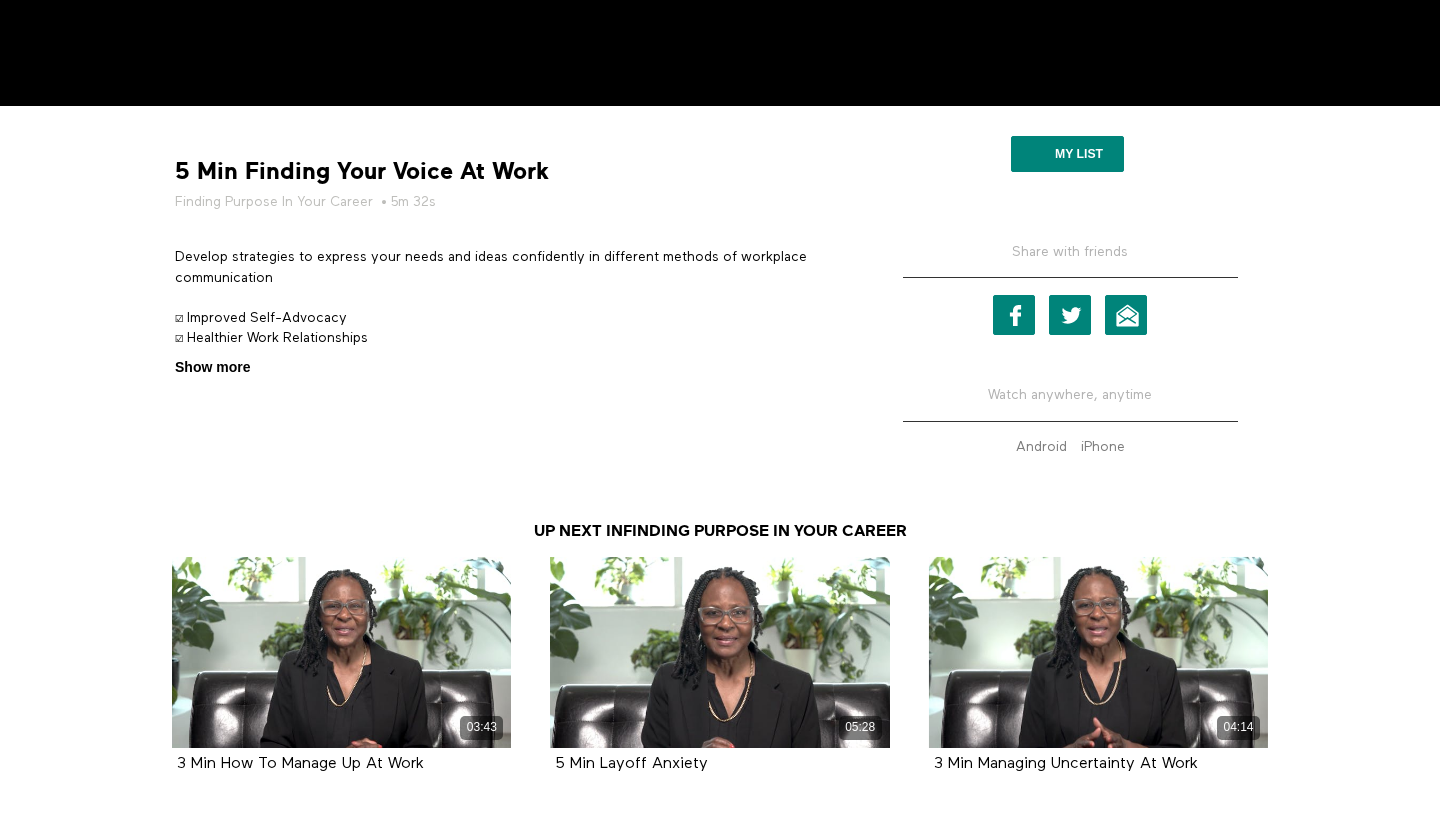click on "Show more" at bounding box center (212, 367) 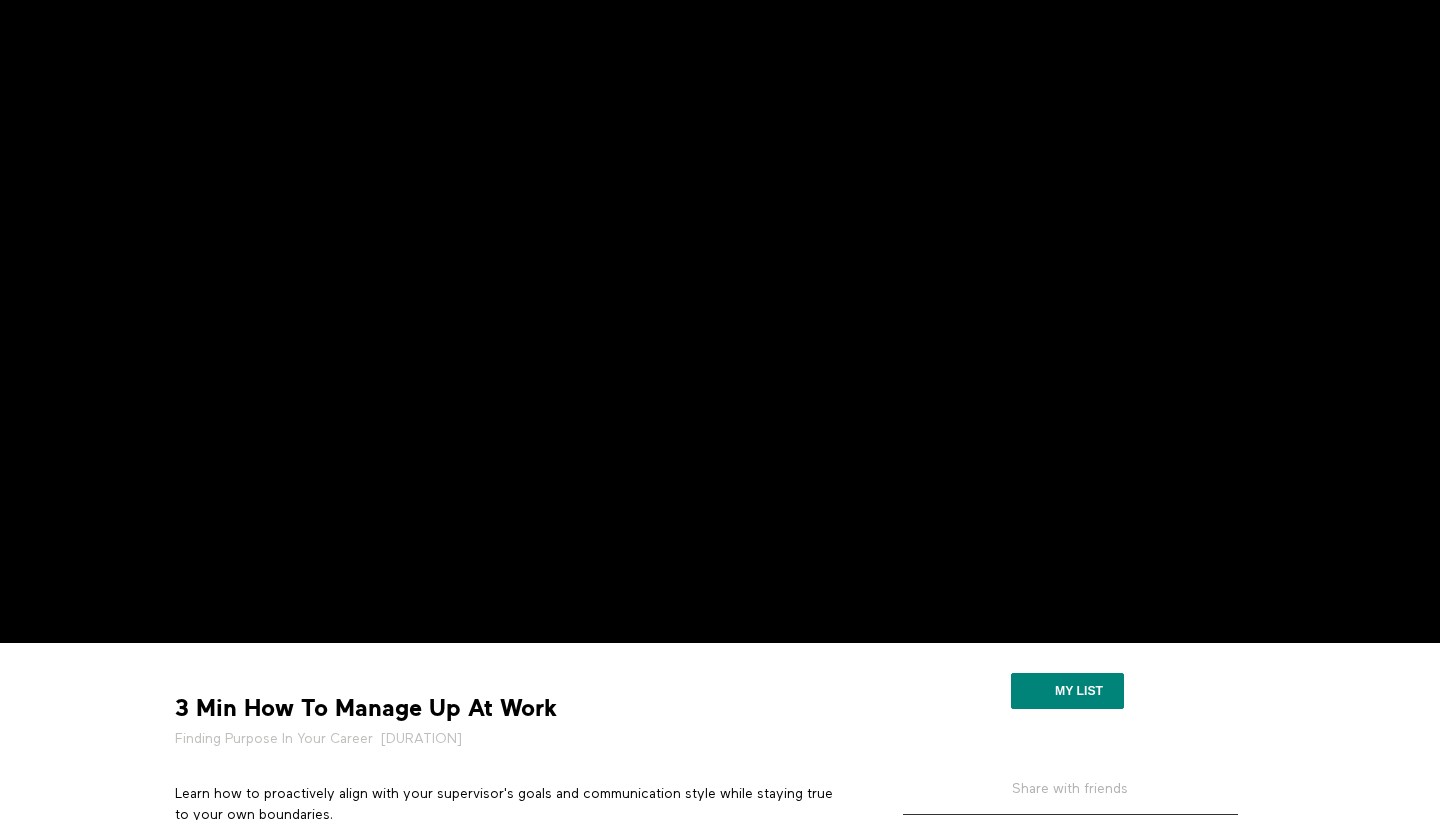 scroll, scrollTop: 550, scrollLeft: 0, axis: vertical 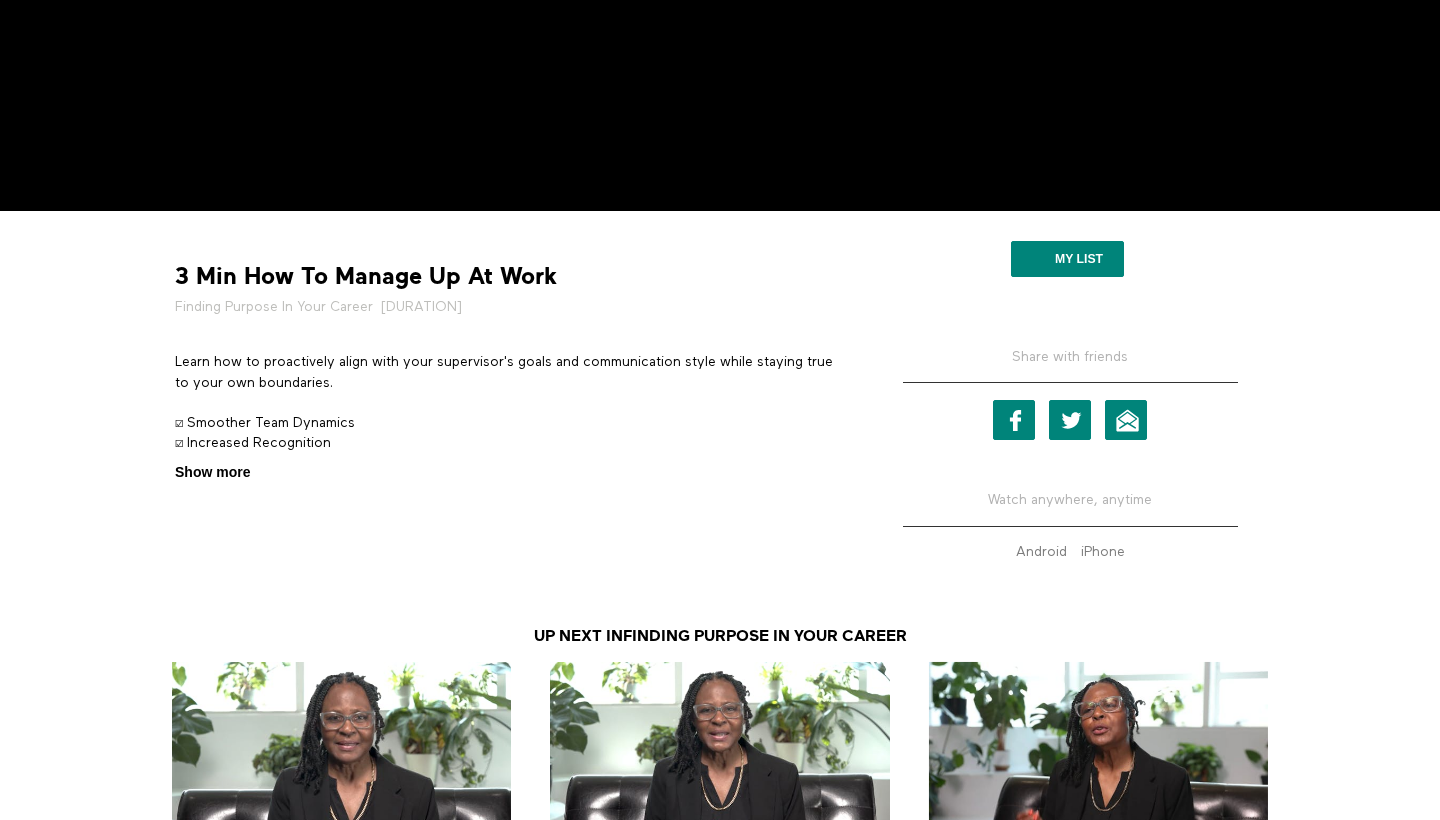 click on "Show more" at bounding box center [212, 472] 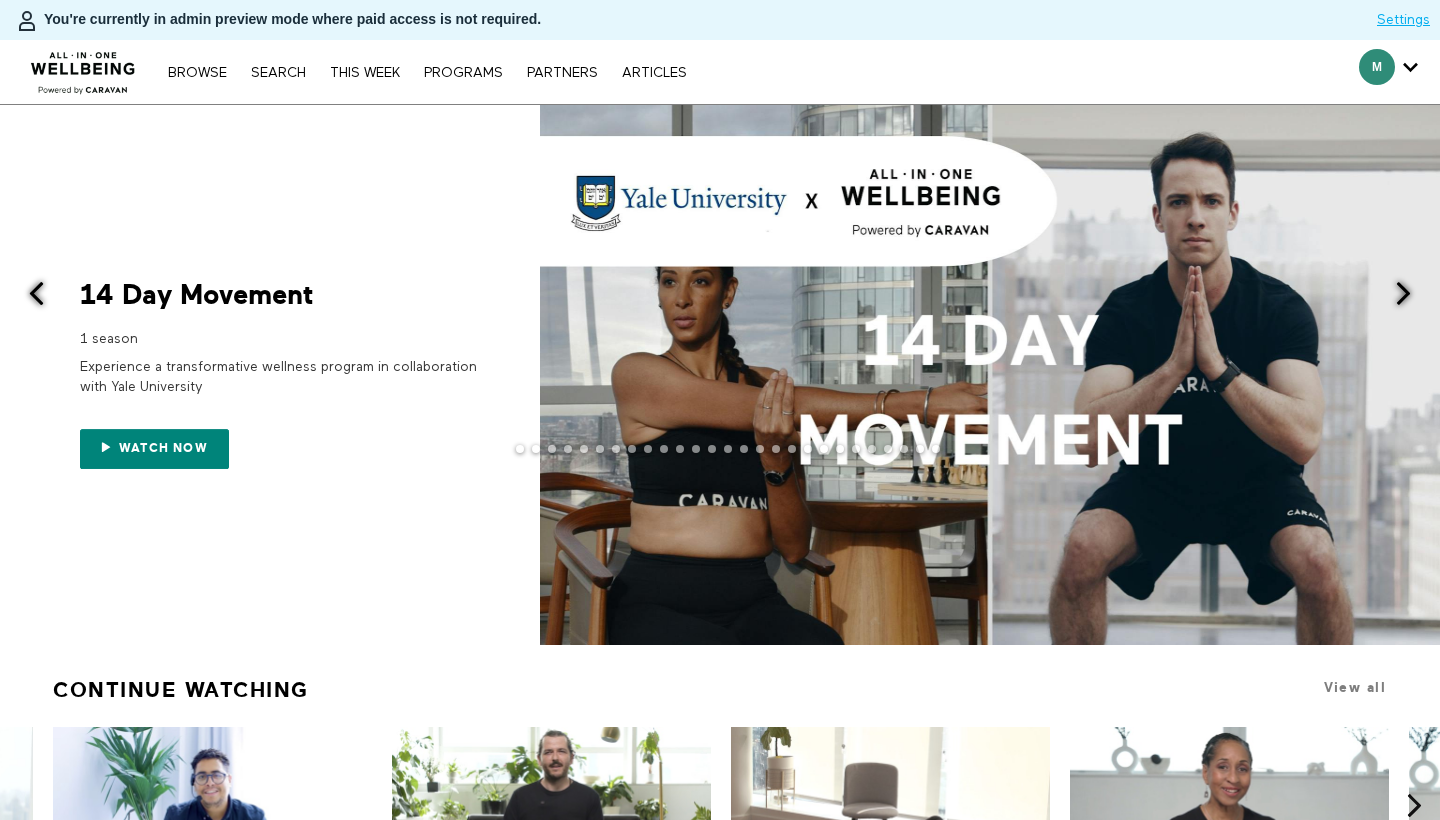 scroll, scrollTop: 0, scrollLeft: 0, axis: both 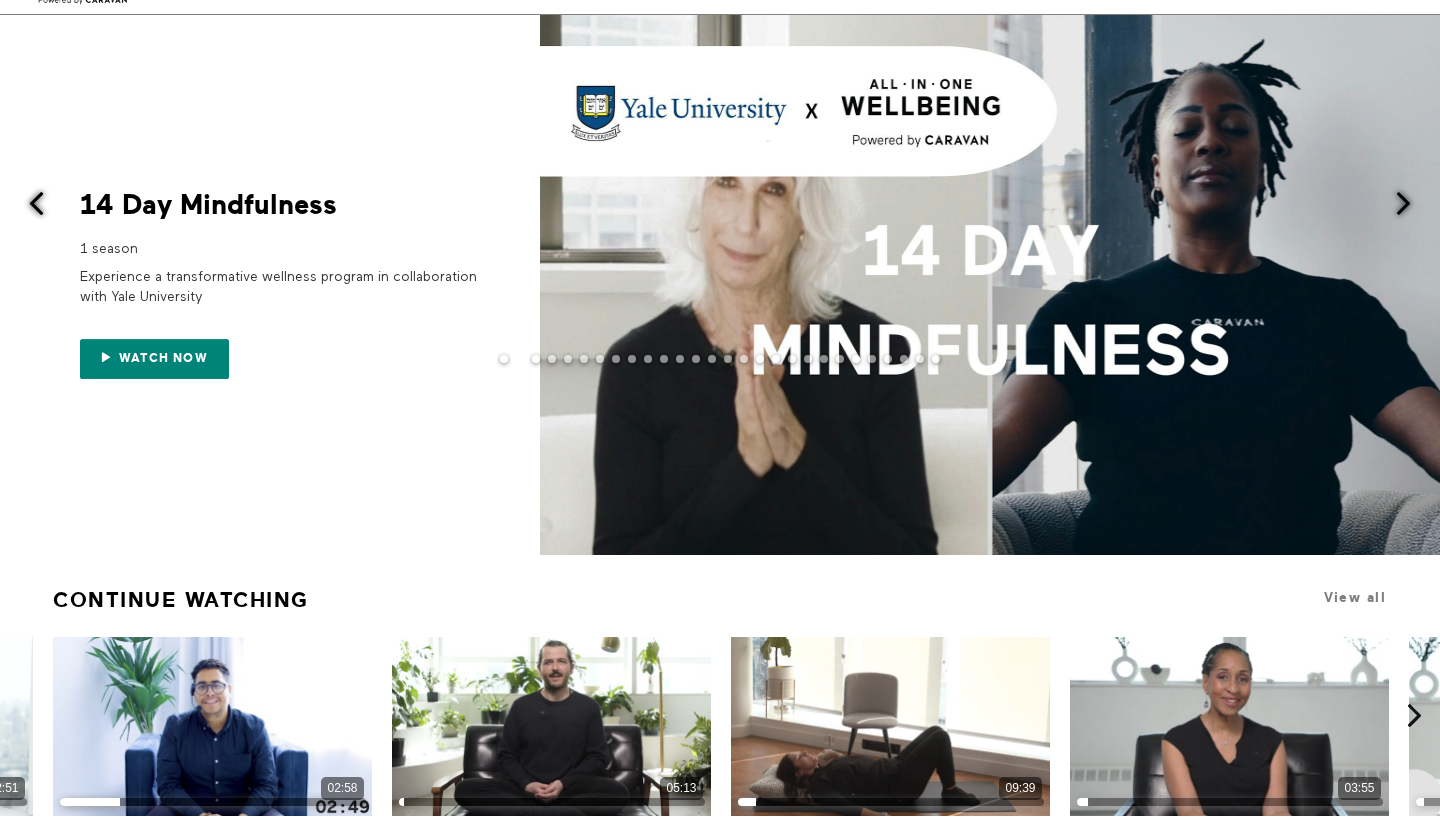 click at bounding box center [1403, 203] 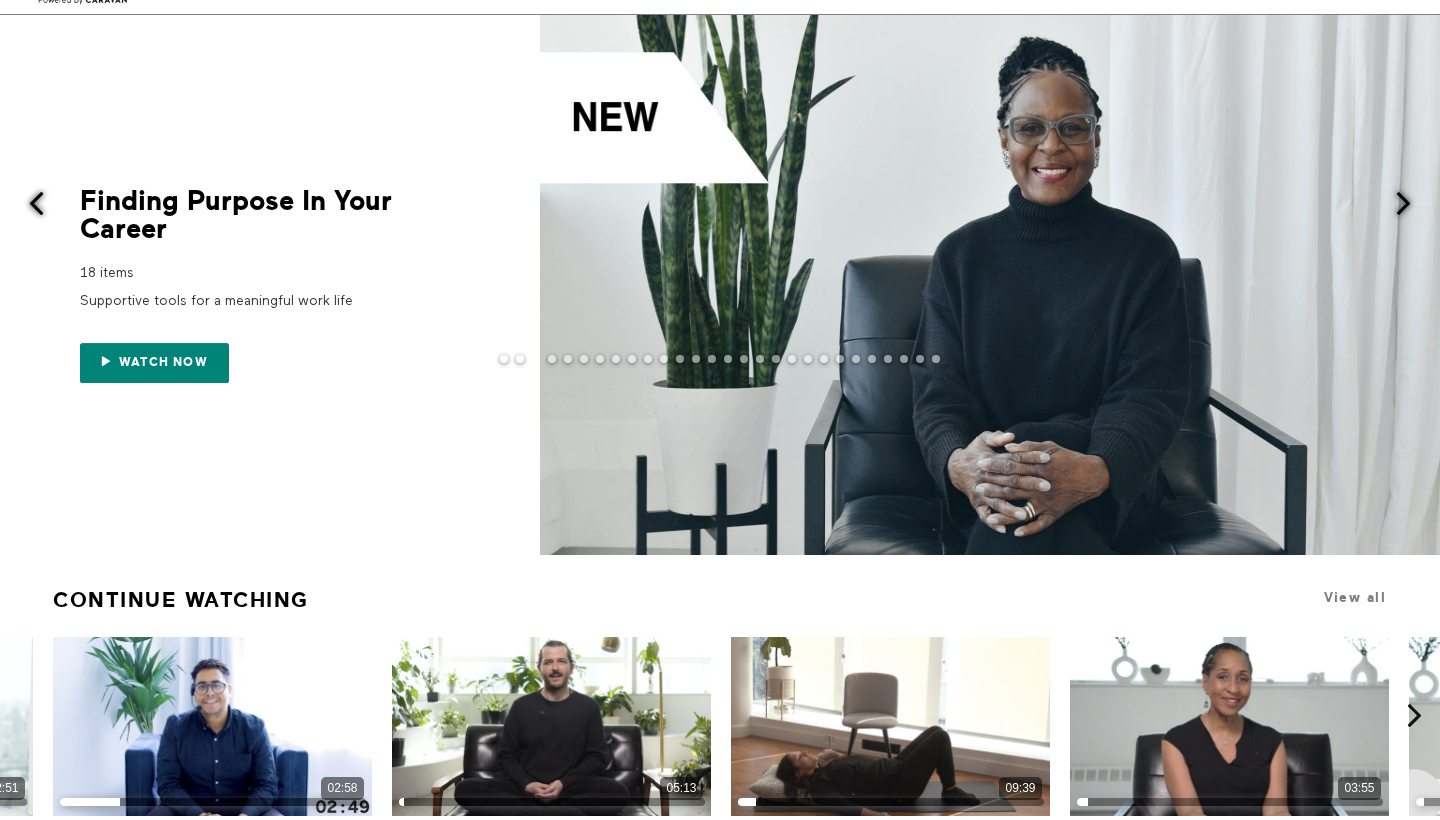 click at bounding box center [1403, 203] 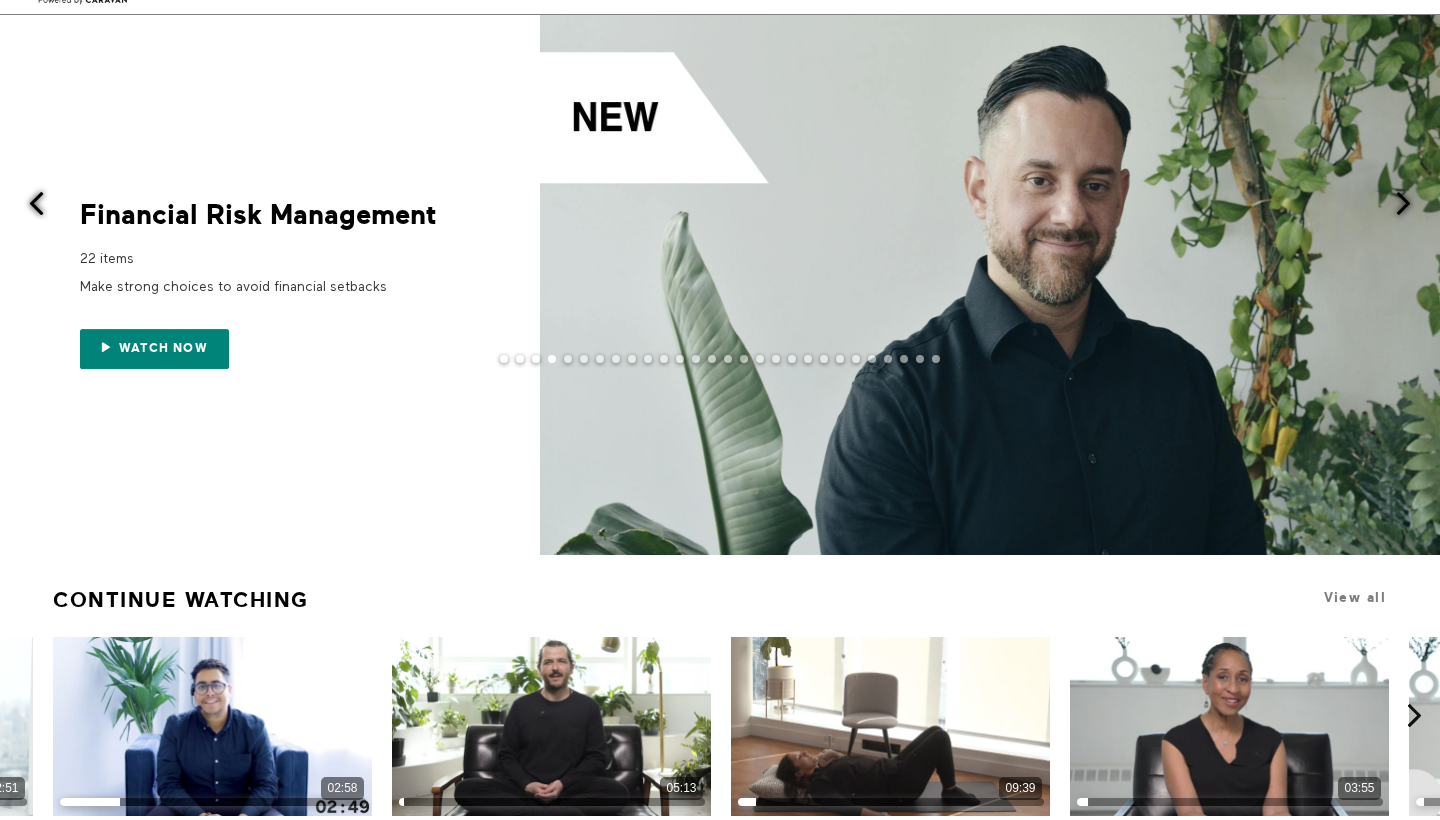 click on "22 items" at bounding box center (280, 256) 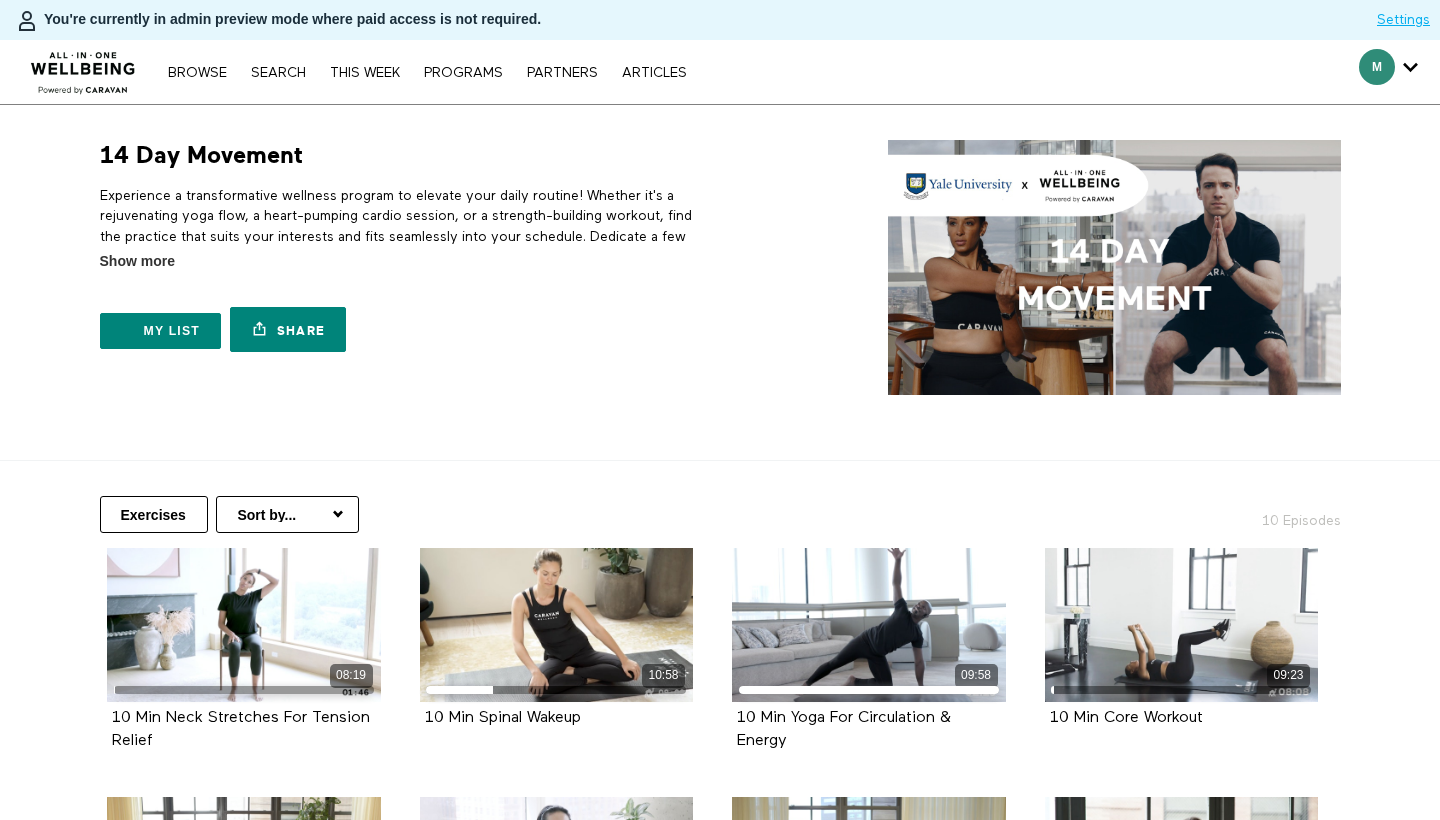 scroll, scrollTop: 0, scrollLeft: 0, axis: both 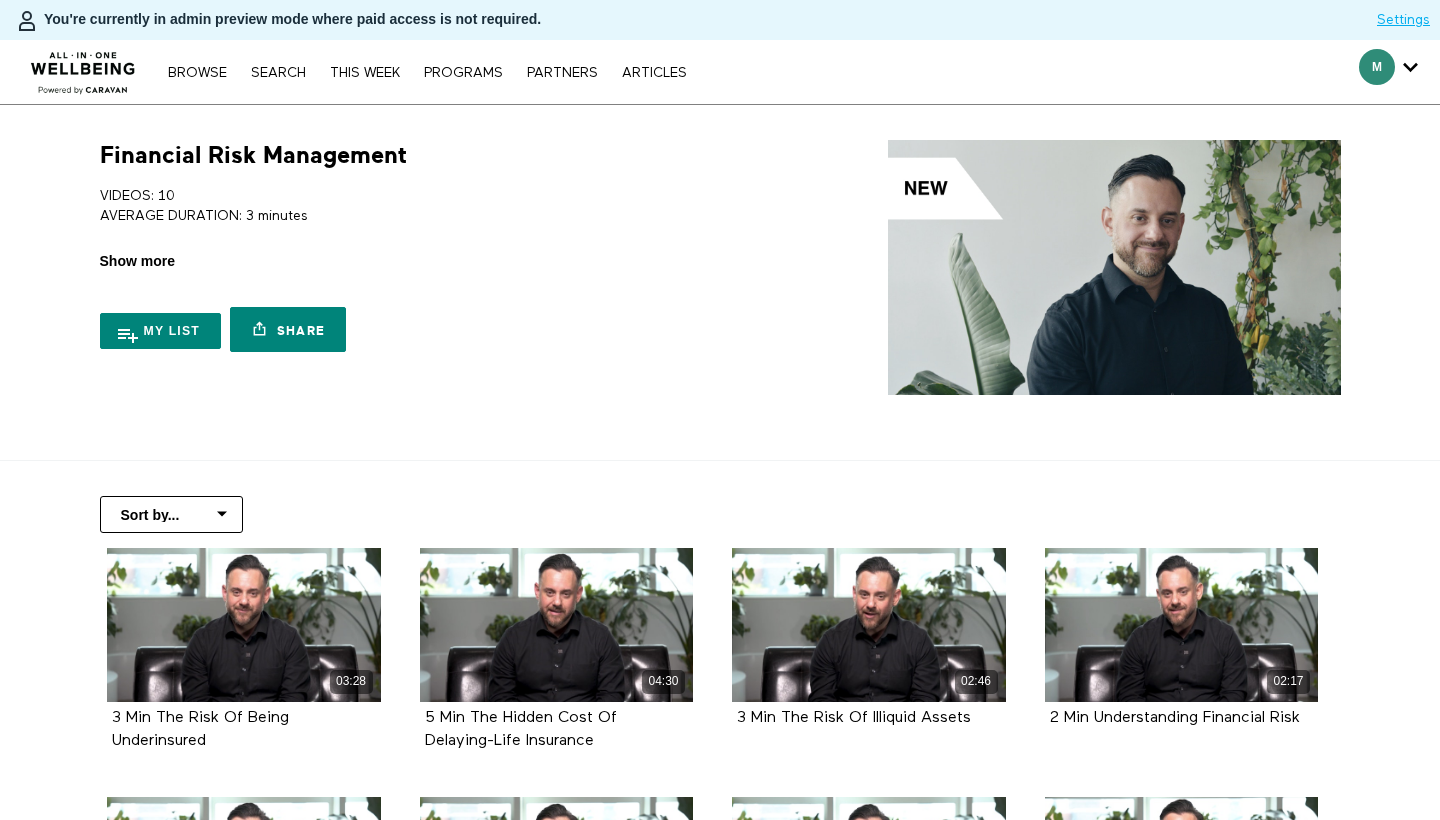 click on "Show more" at bounding box center [137, 261] 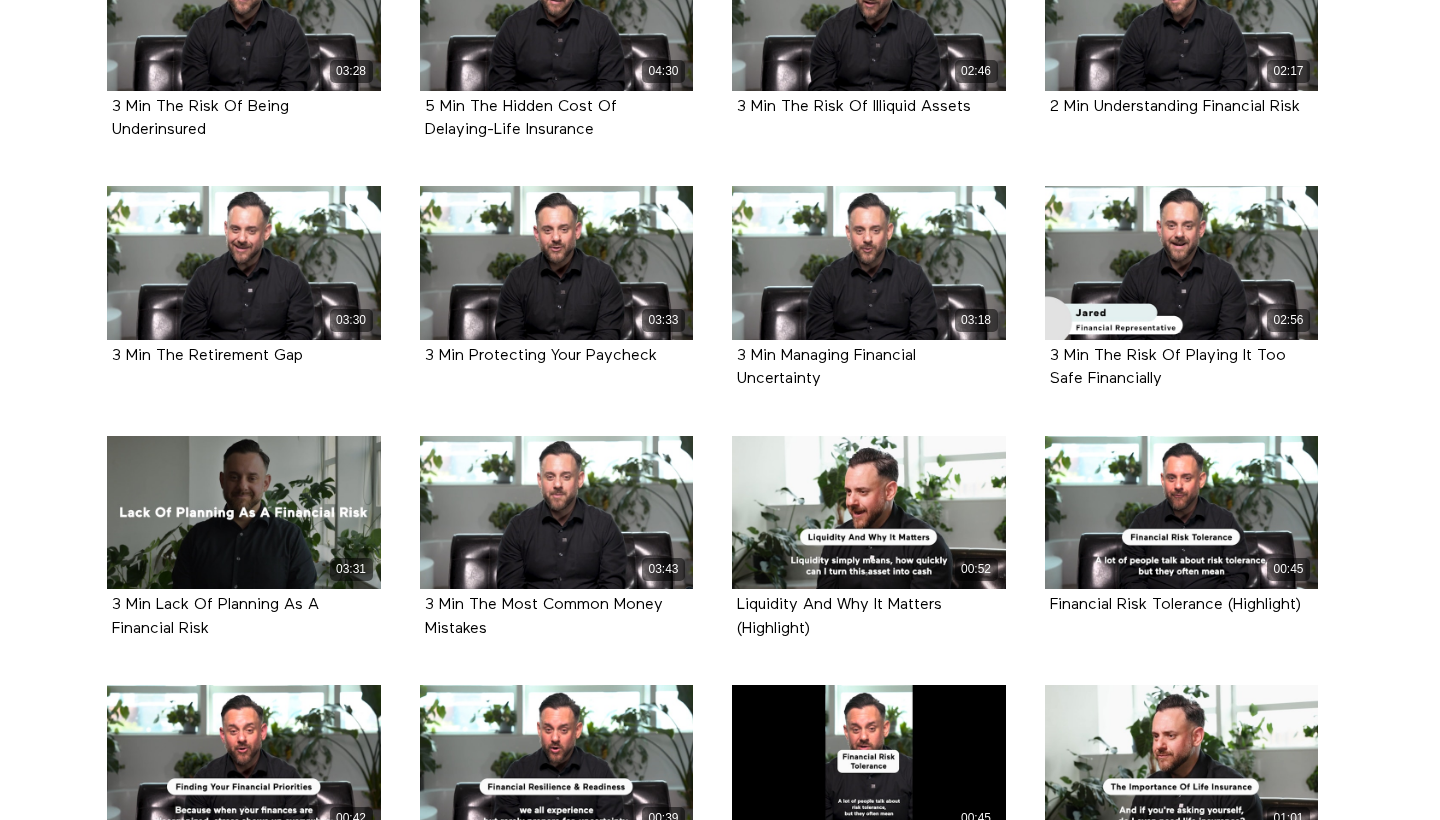 scroll, scrollTop: 1041, scrollLeft: 0, axis: vertical 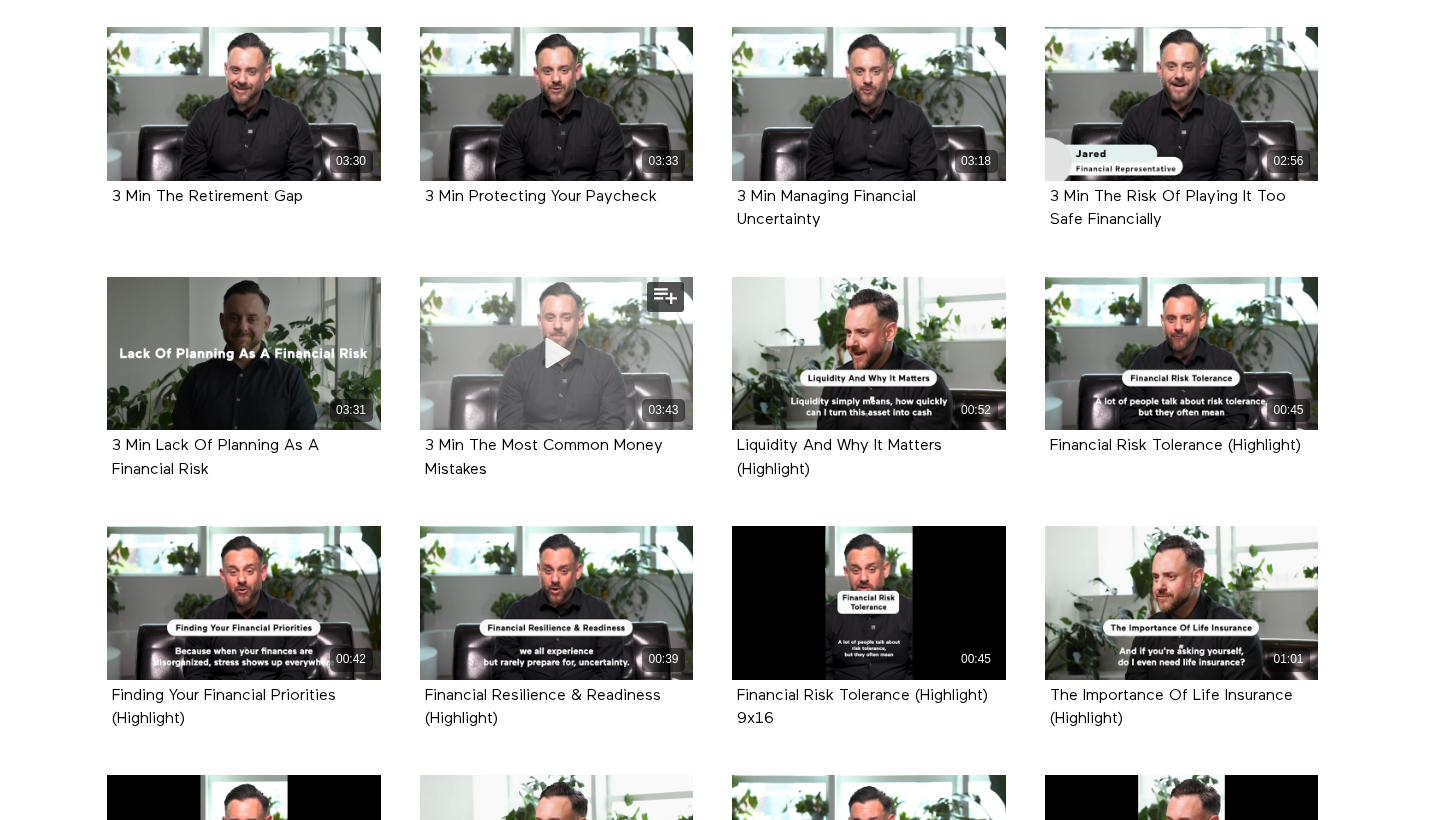 click at bounding box center [556, 353] 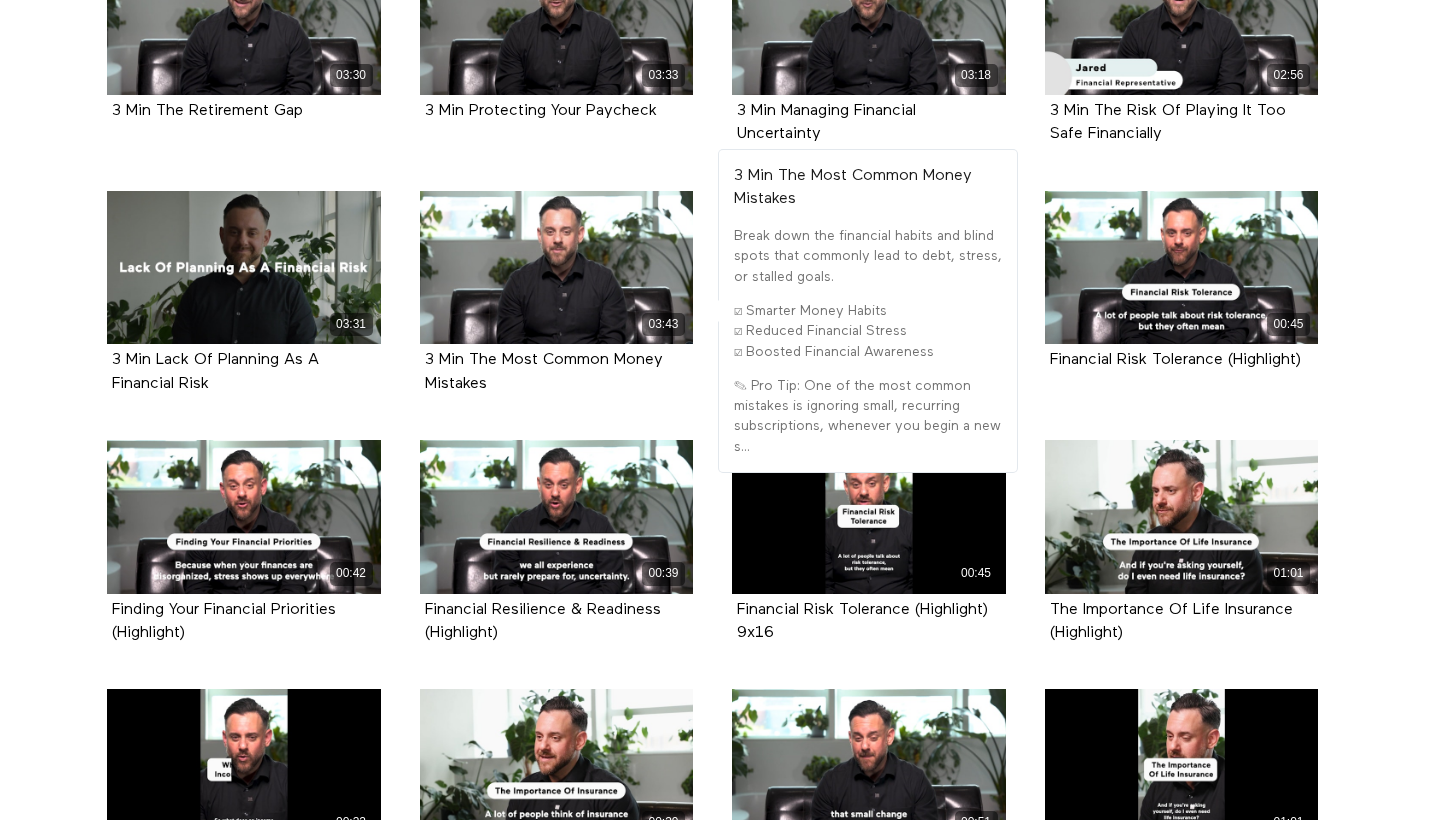 scroll, scrollTop: 1323, scrollLeft: 0, axis: vertical 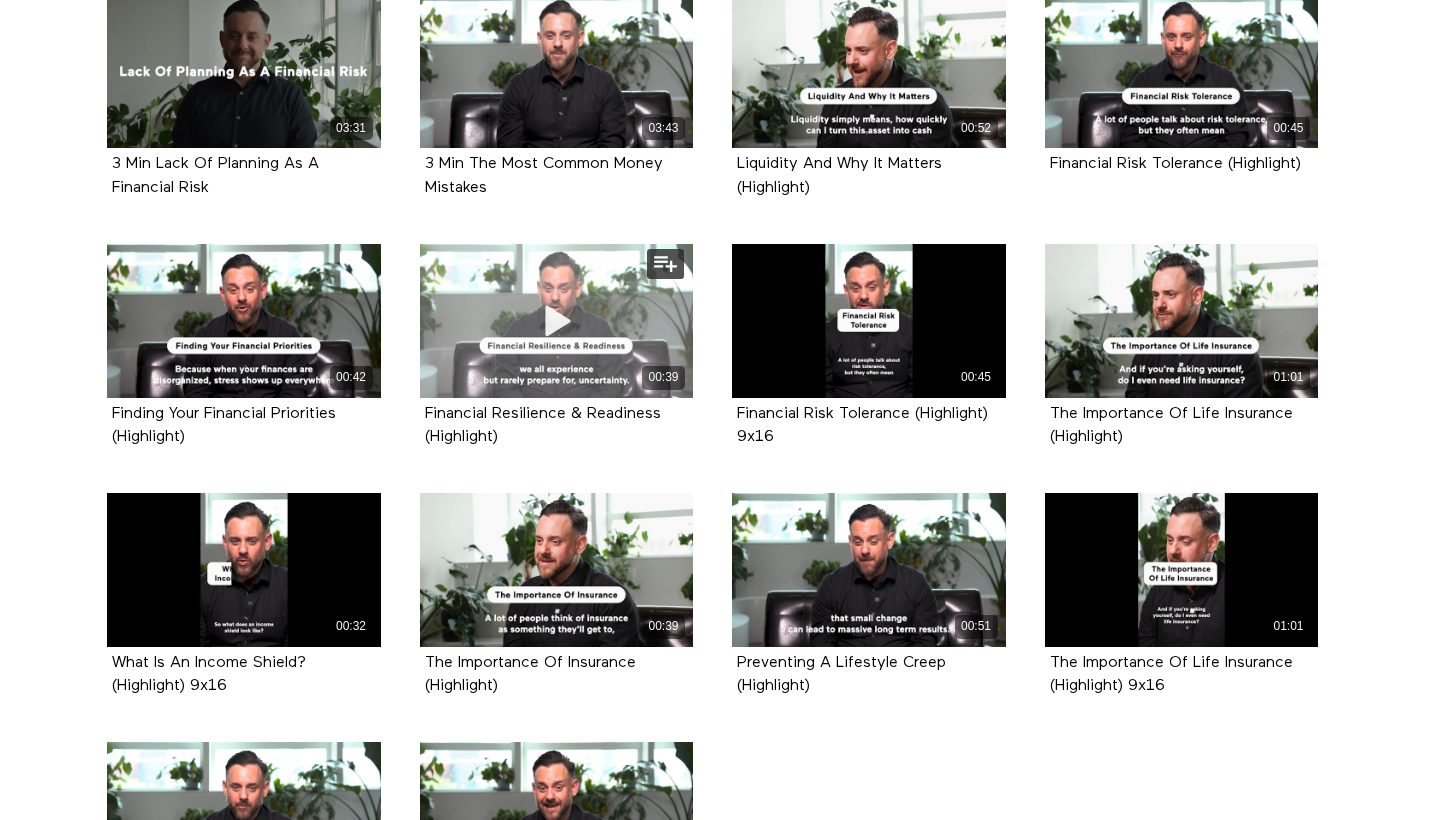 click on "00:39" at bounding box center (557, 377) 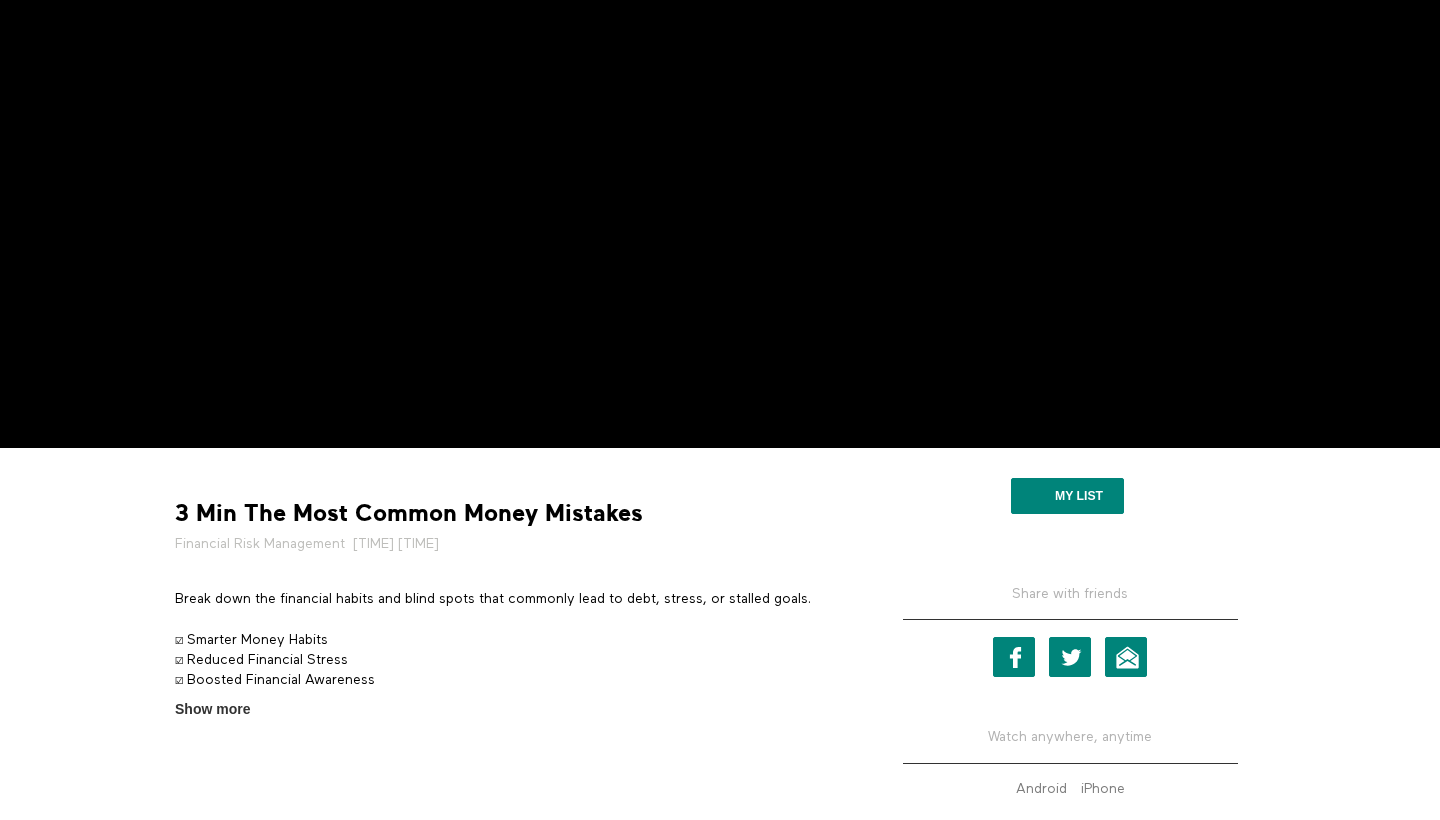 scroll, scrollTop: 484, scrollLeft: 0, axis: vertical 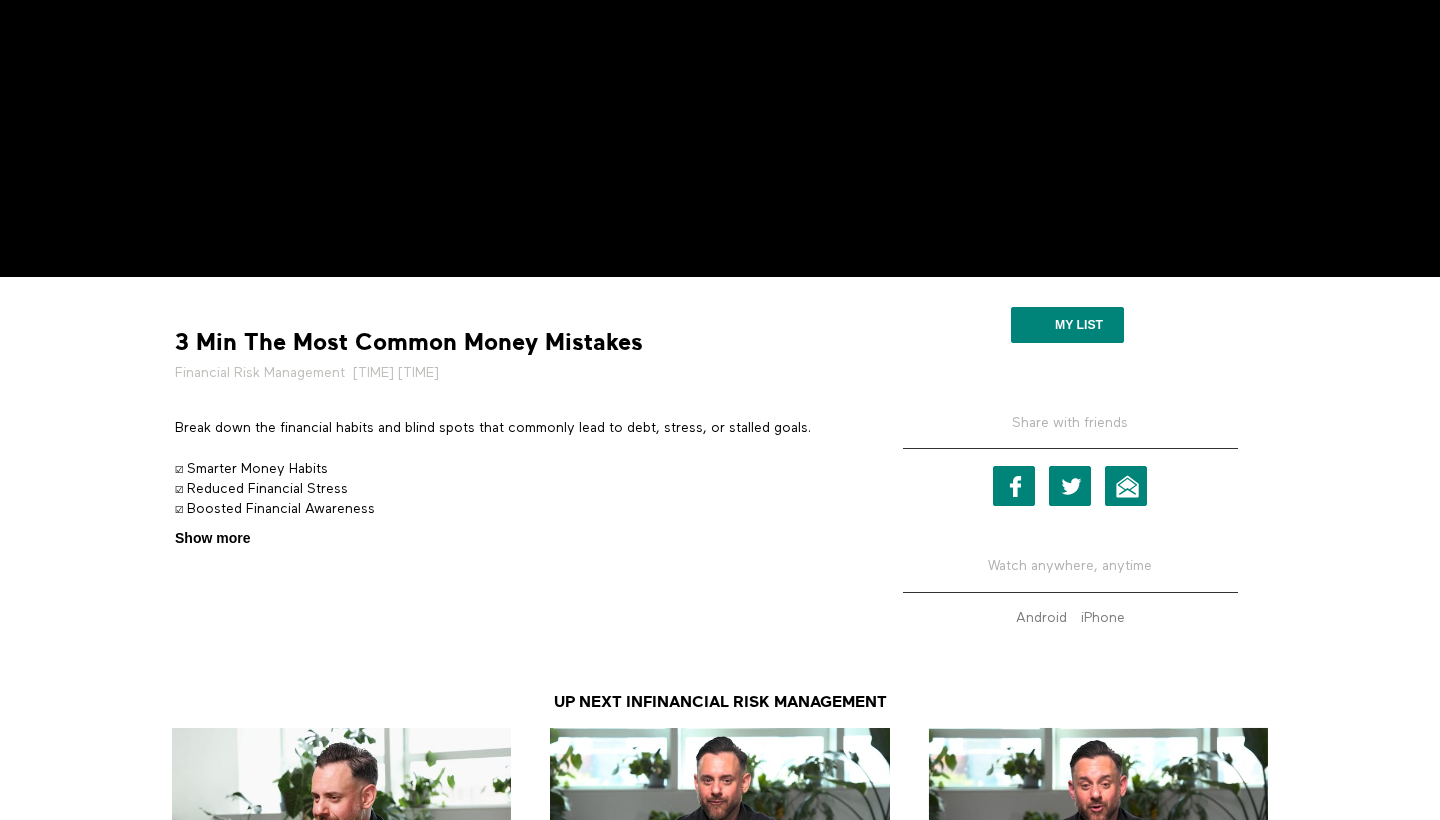 click on "Show more" at bounding box center (212, 538) 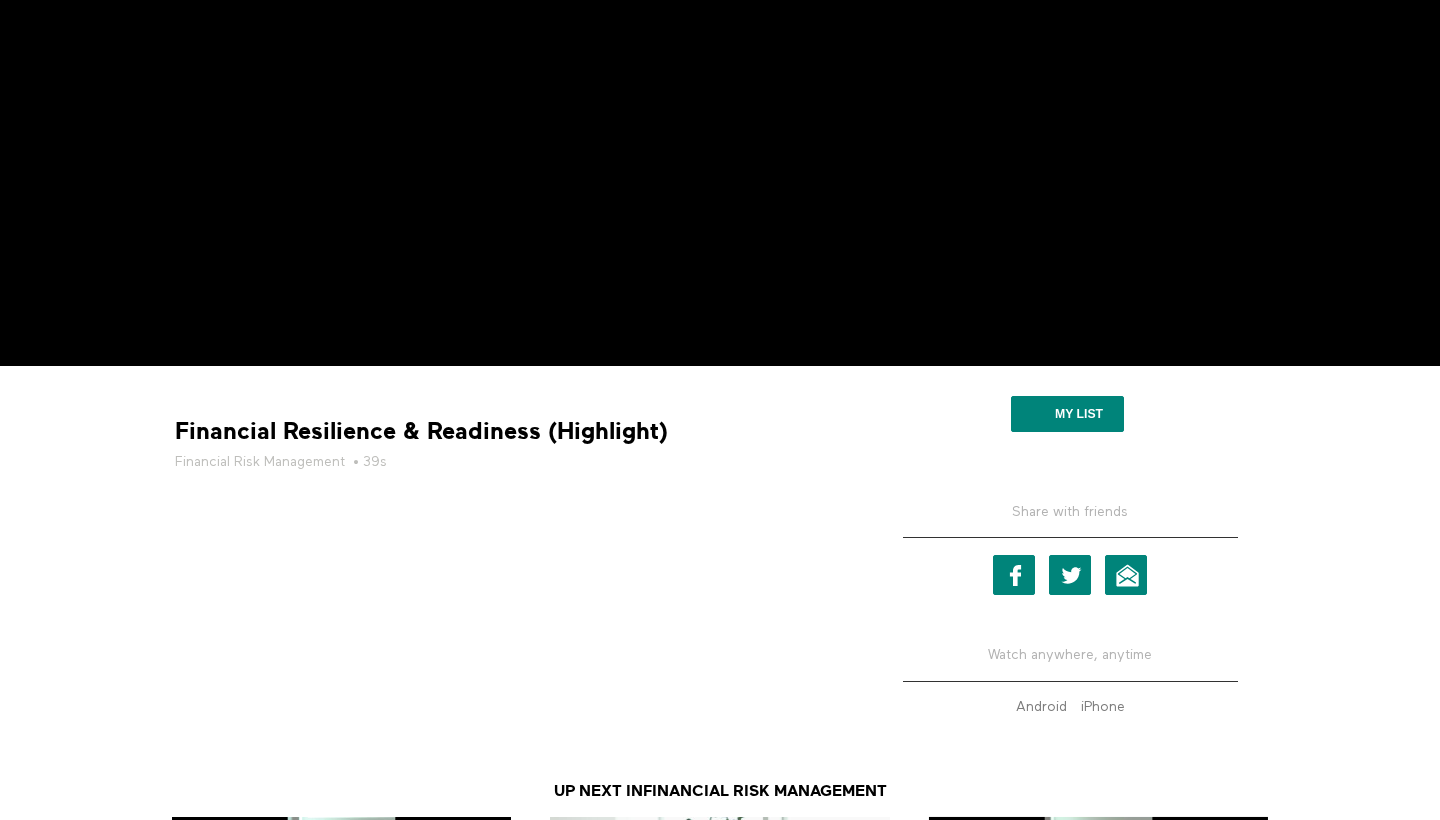 scroll, scrollTop: 578, scrollLeft: 0, axis: vertical 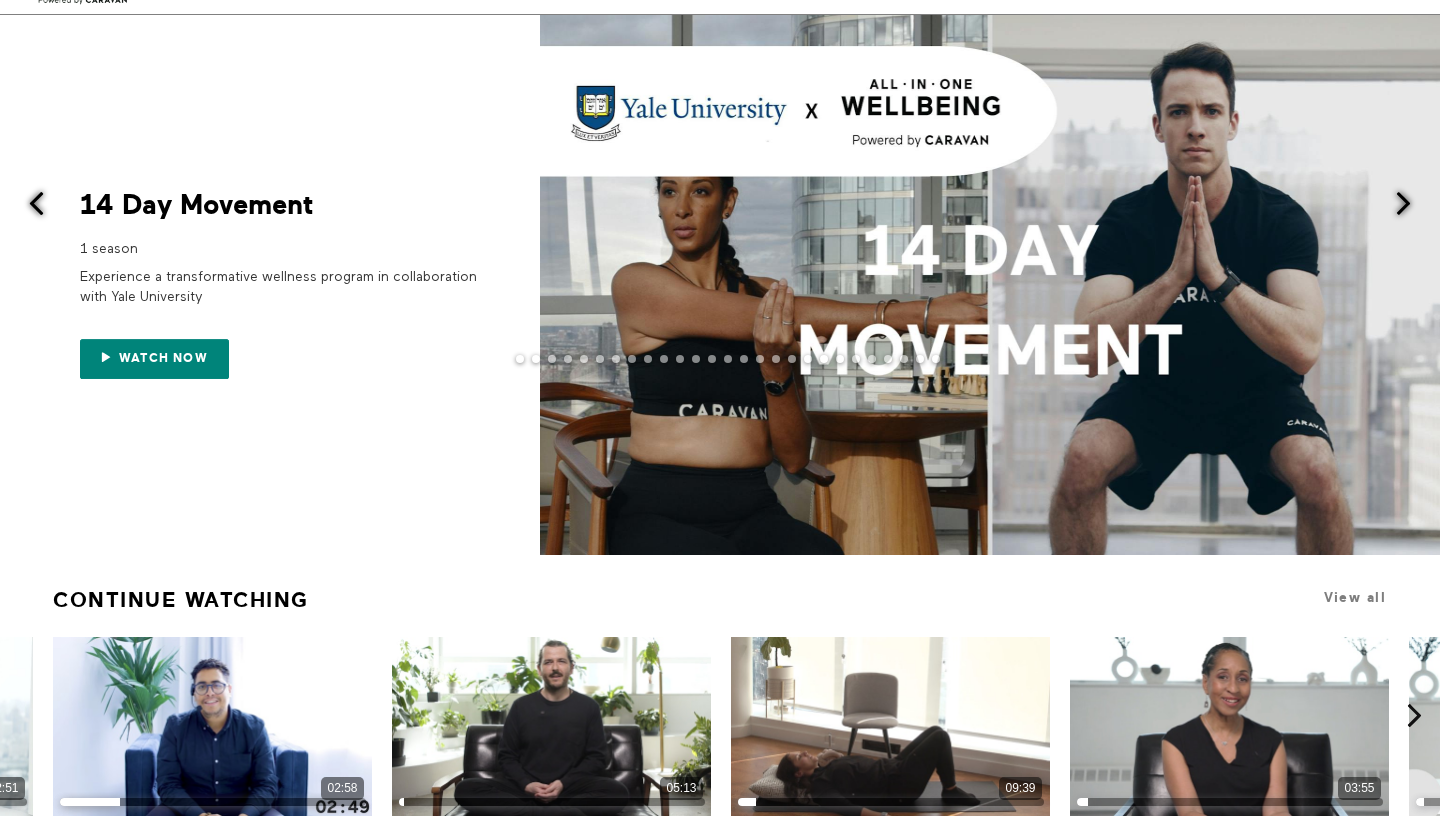 click at bounding box center (1403, 203) 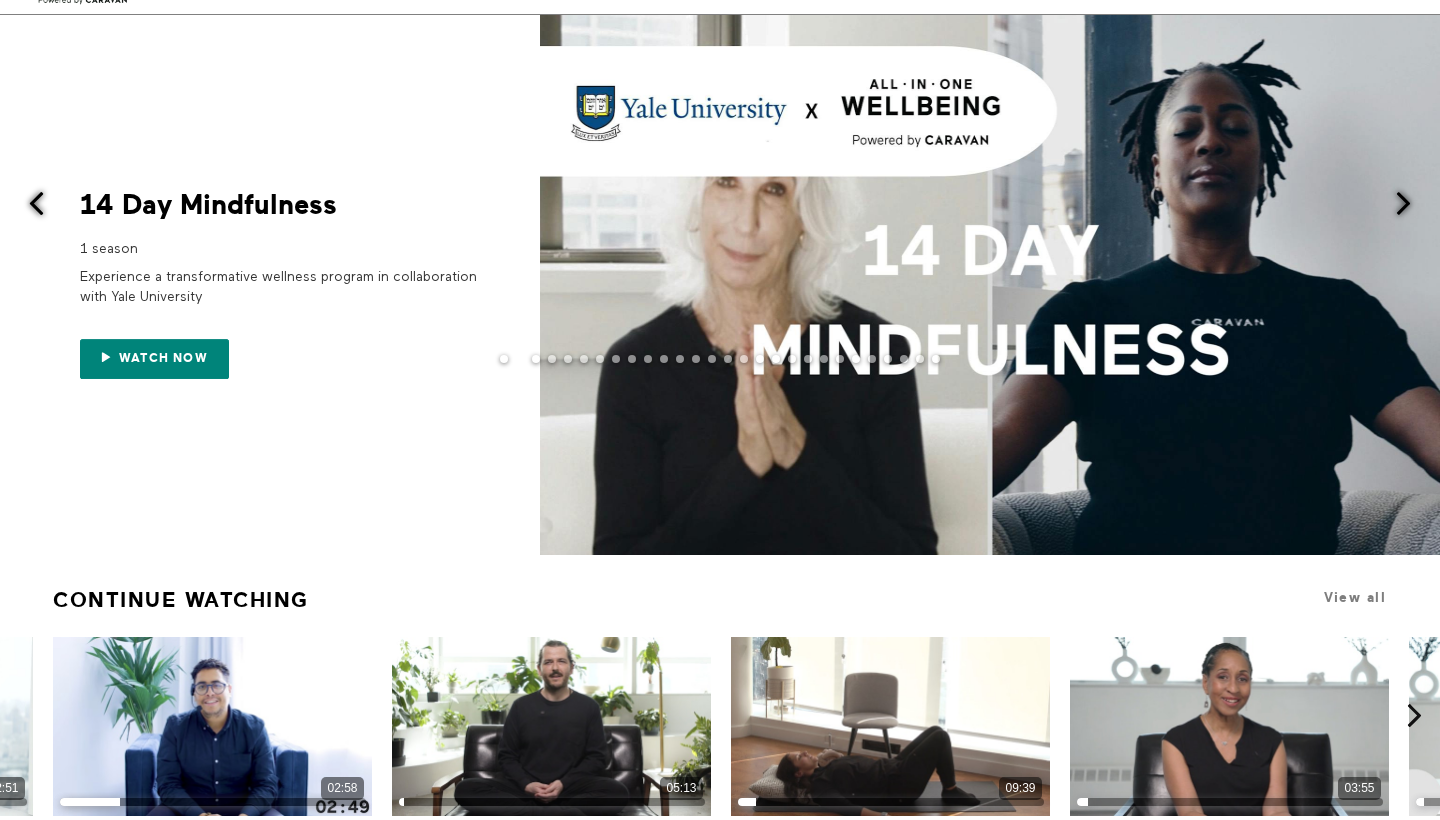 click at bounding box center [1403, 203] 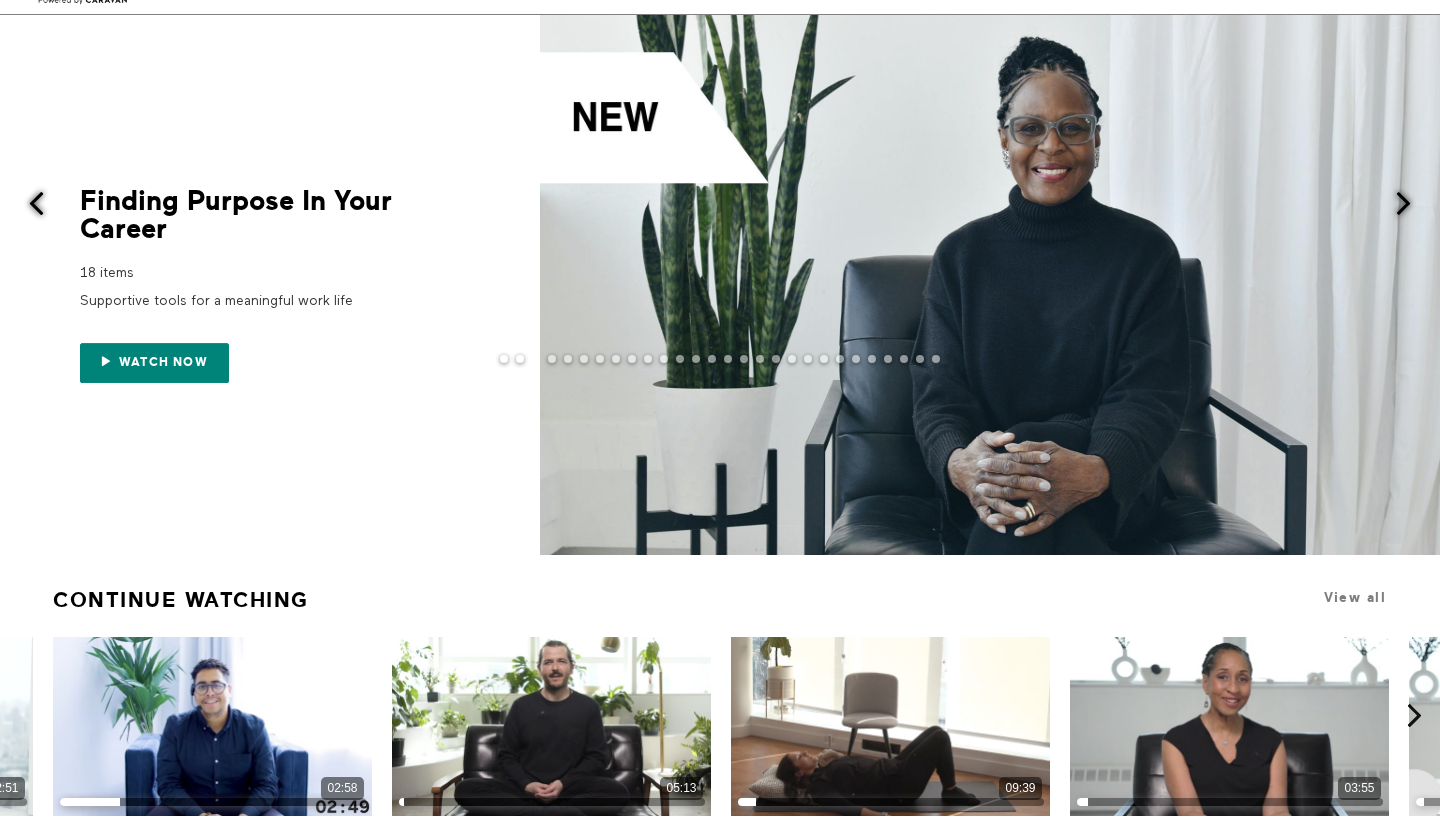 click at bounding box center (1403, 203) 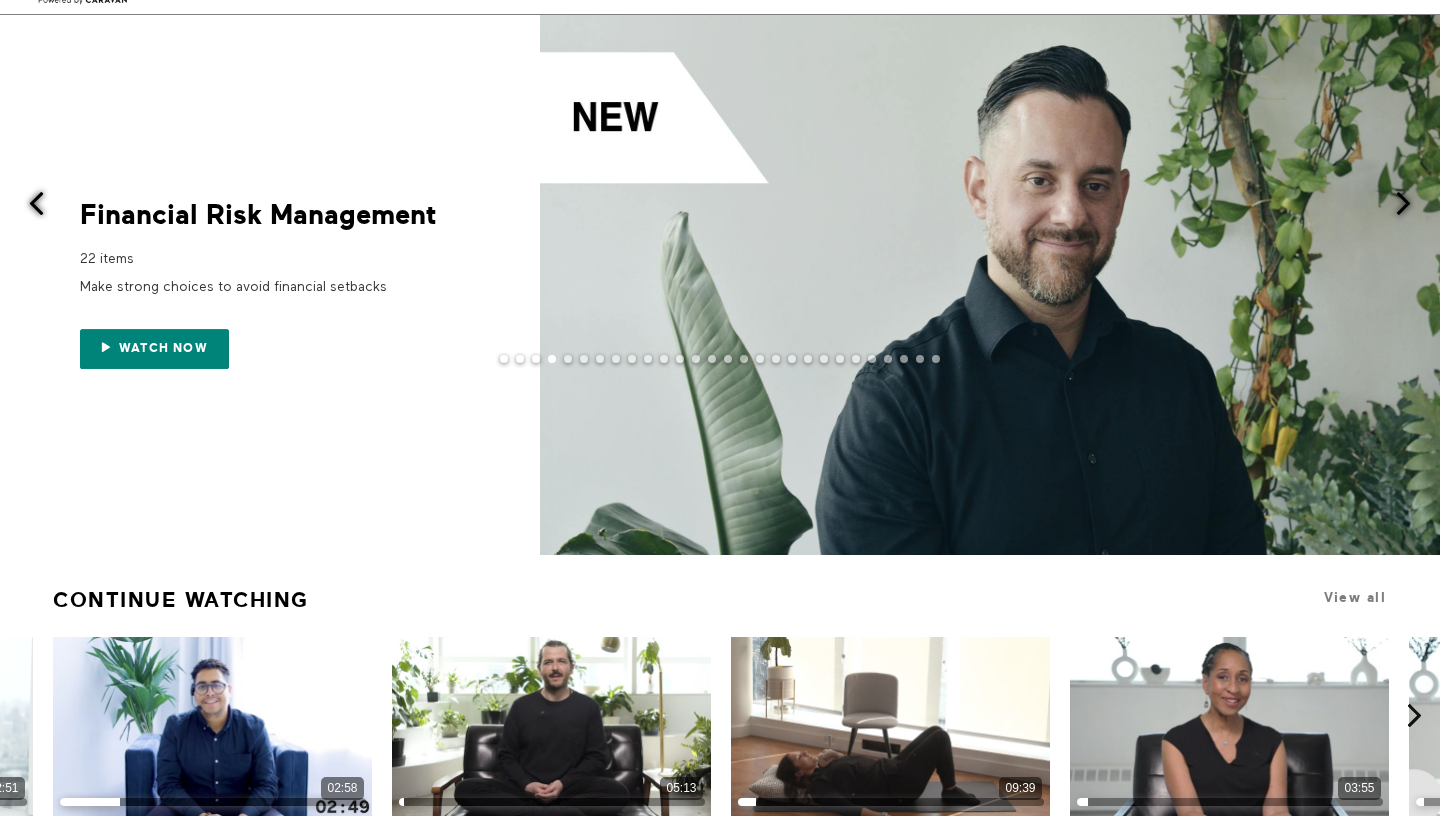 click at bounding box center (1403, 203) 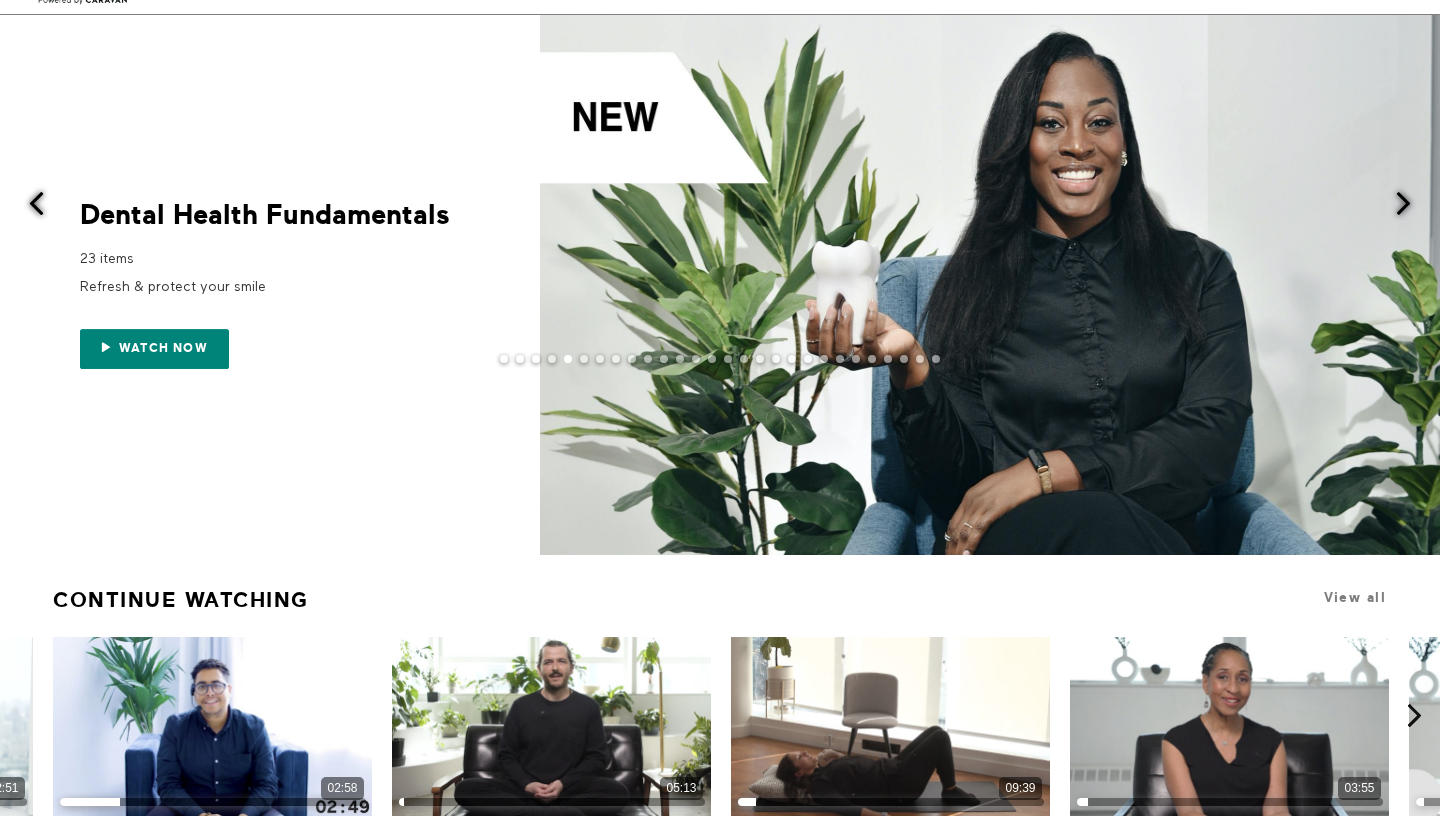 click at bounding box center [1403, 203] 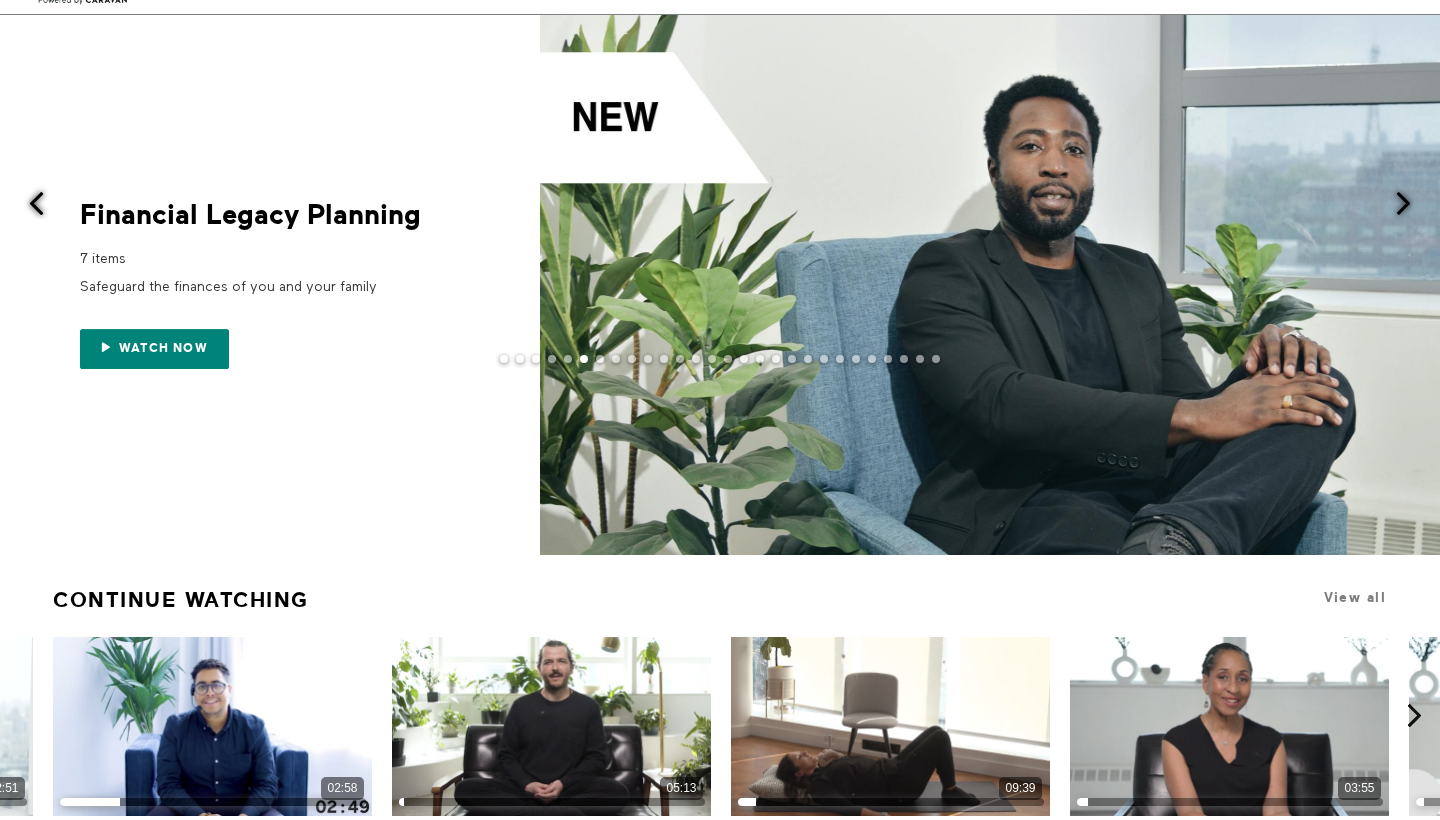 click at bounding box center [1403, 203] 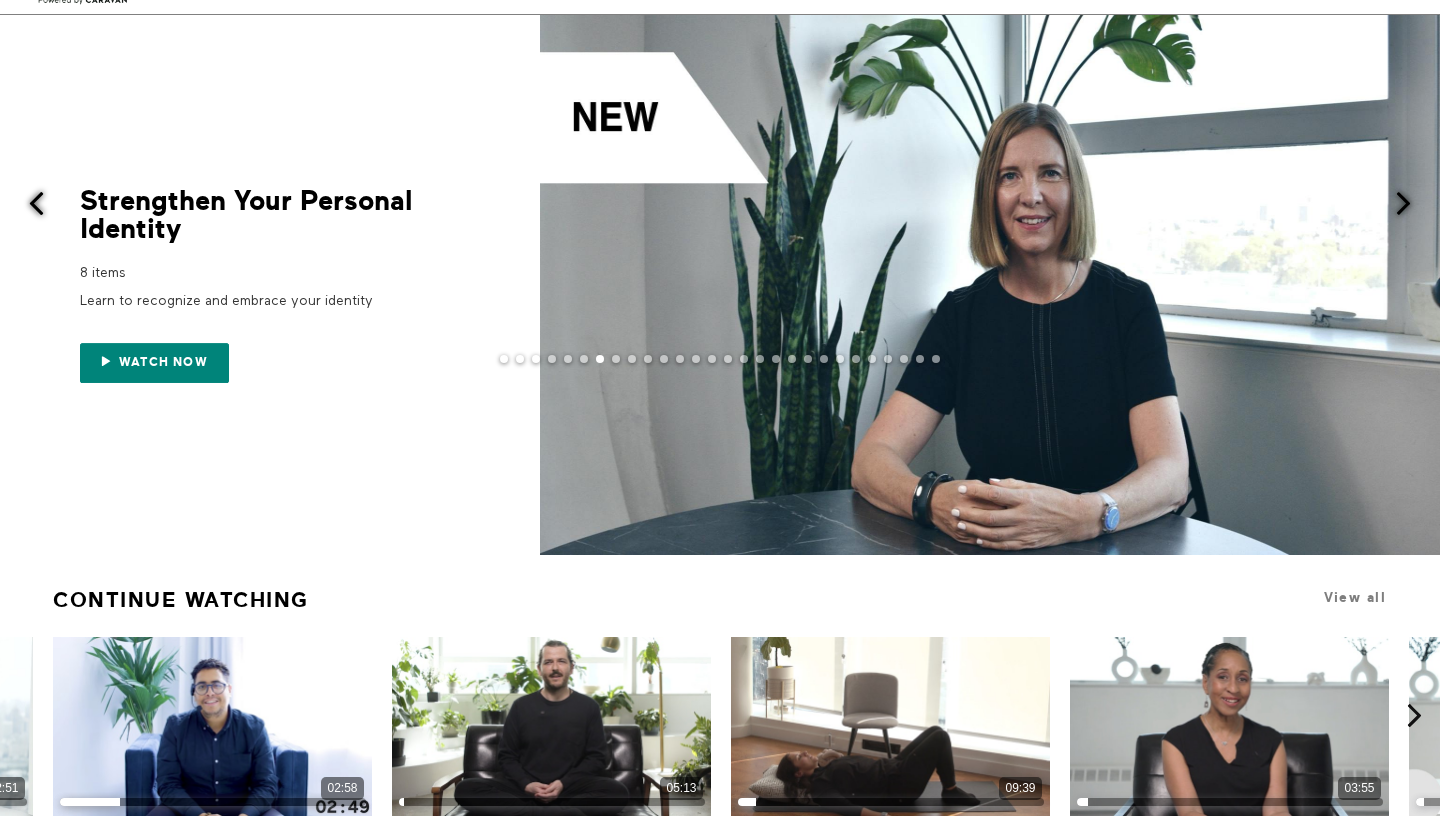 click at bounding box center (36, 203) 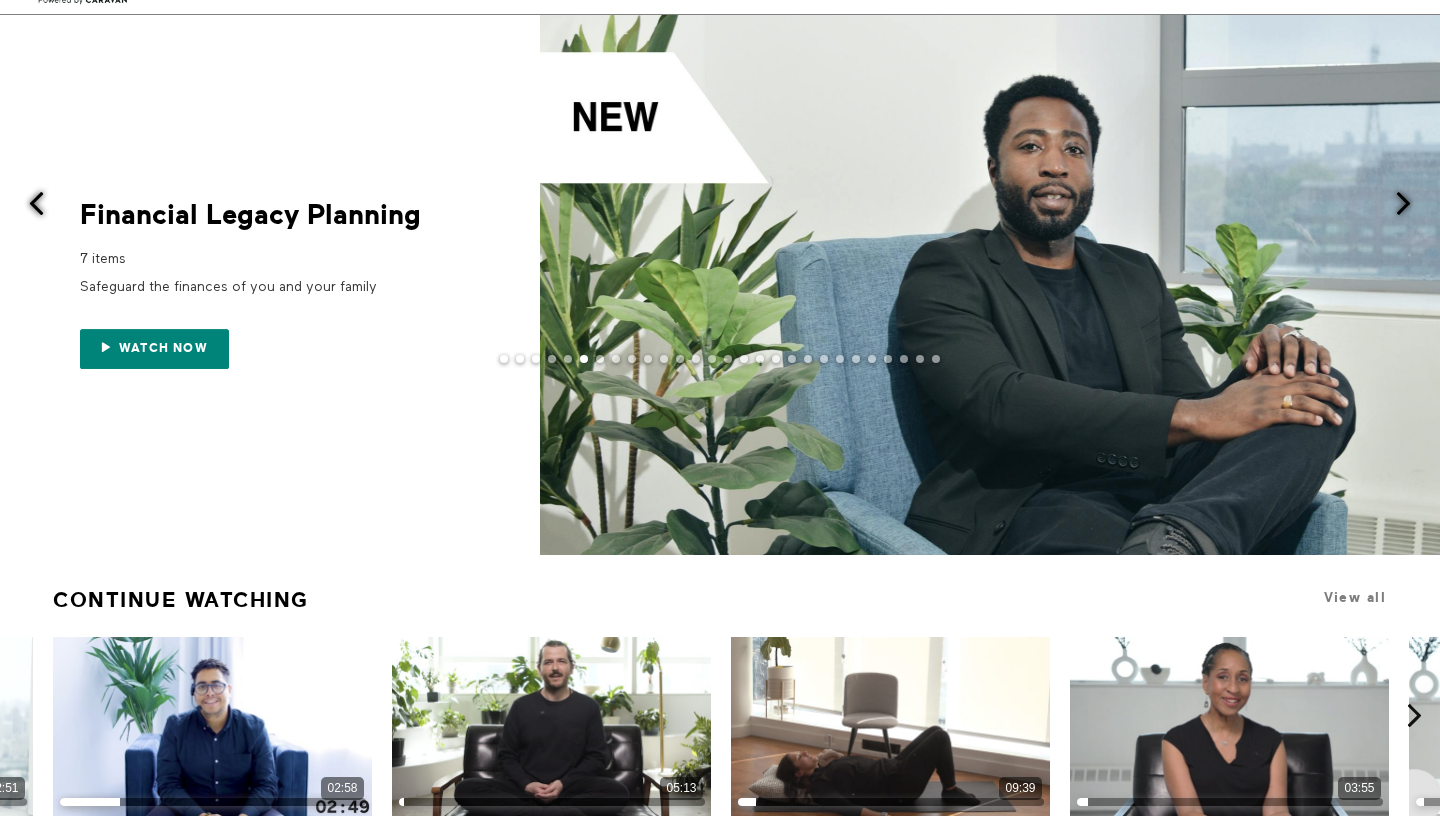click on "Safeguard the finances of you and your family" at bounding box center (280, 287) 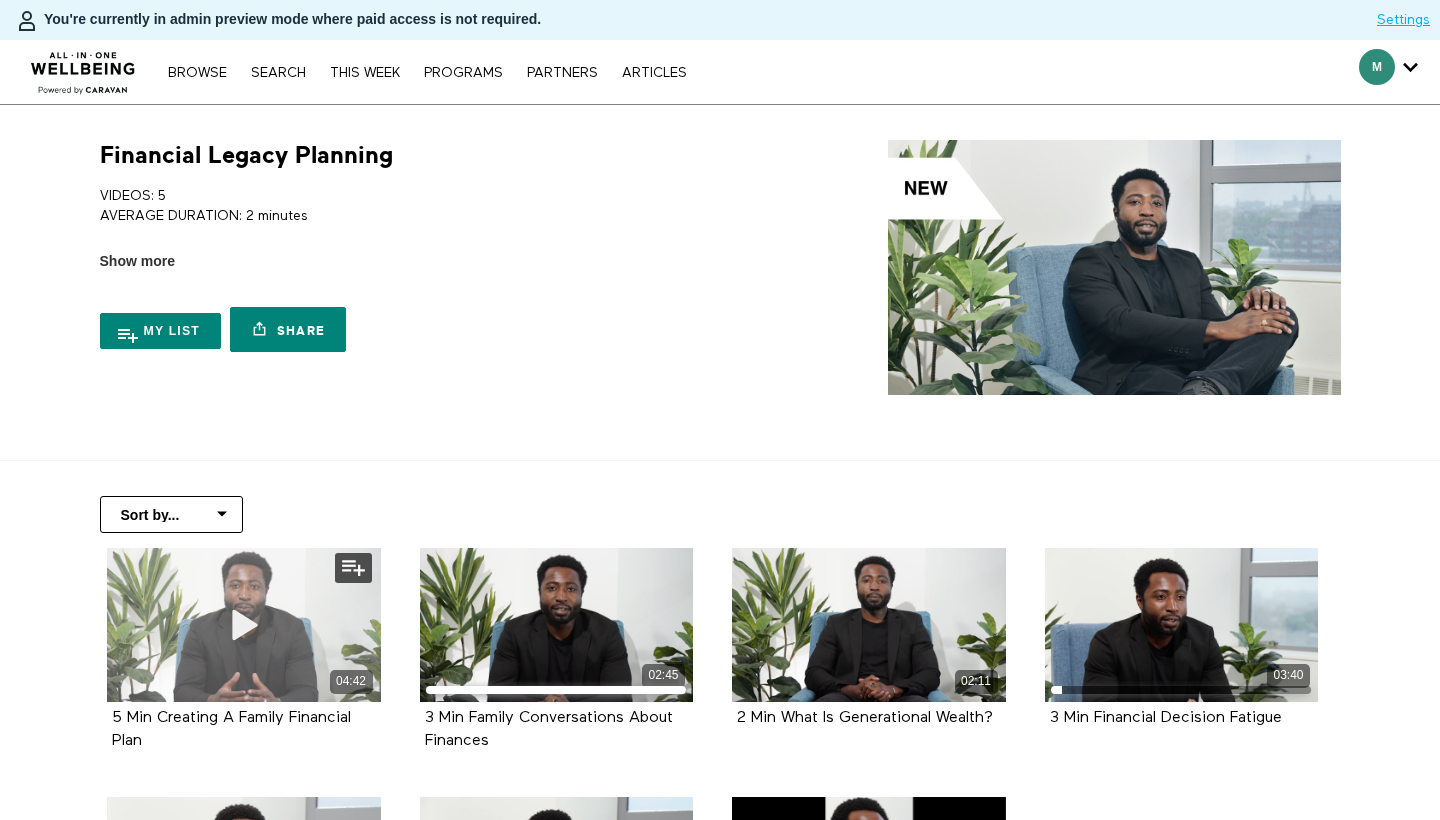 scroll, scrollTop: 0, scrollLeft: 0, axis: both 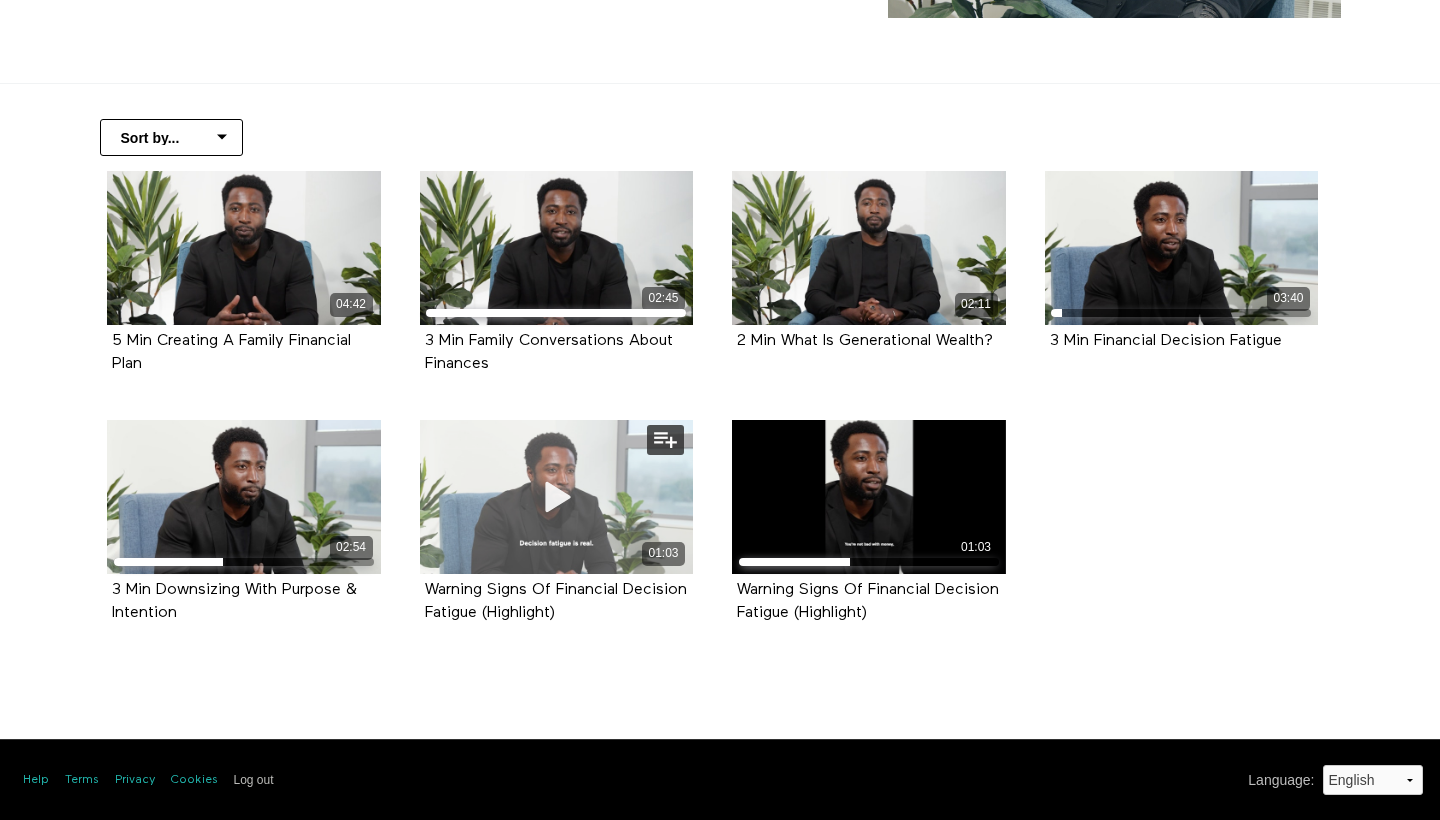 click on "01:03" at bounding box center (557, 497) 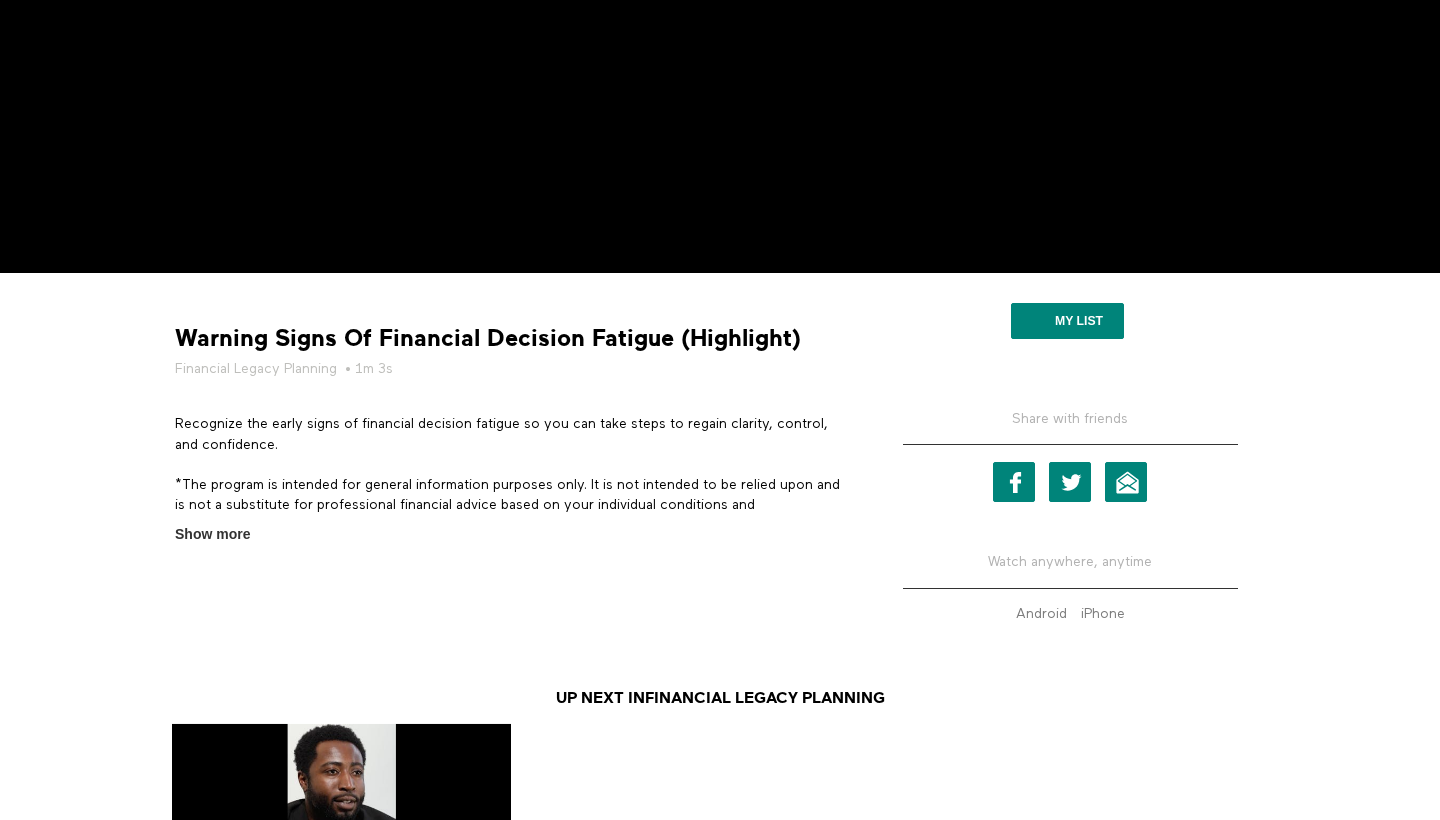 scroll, scrollTop: 661, scrollLeft: 0, axis: vertical 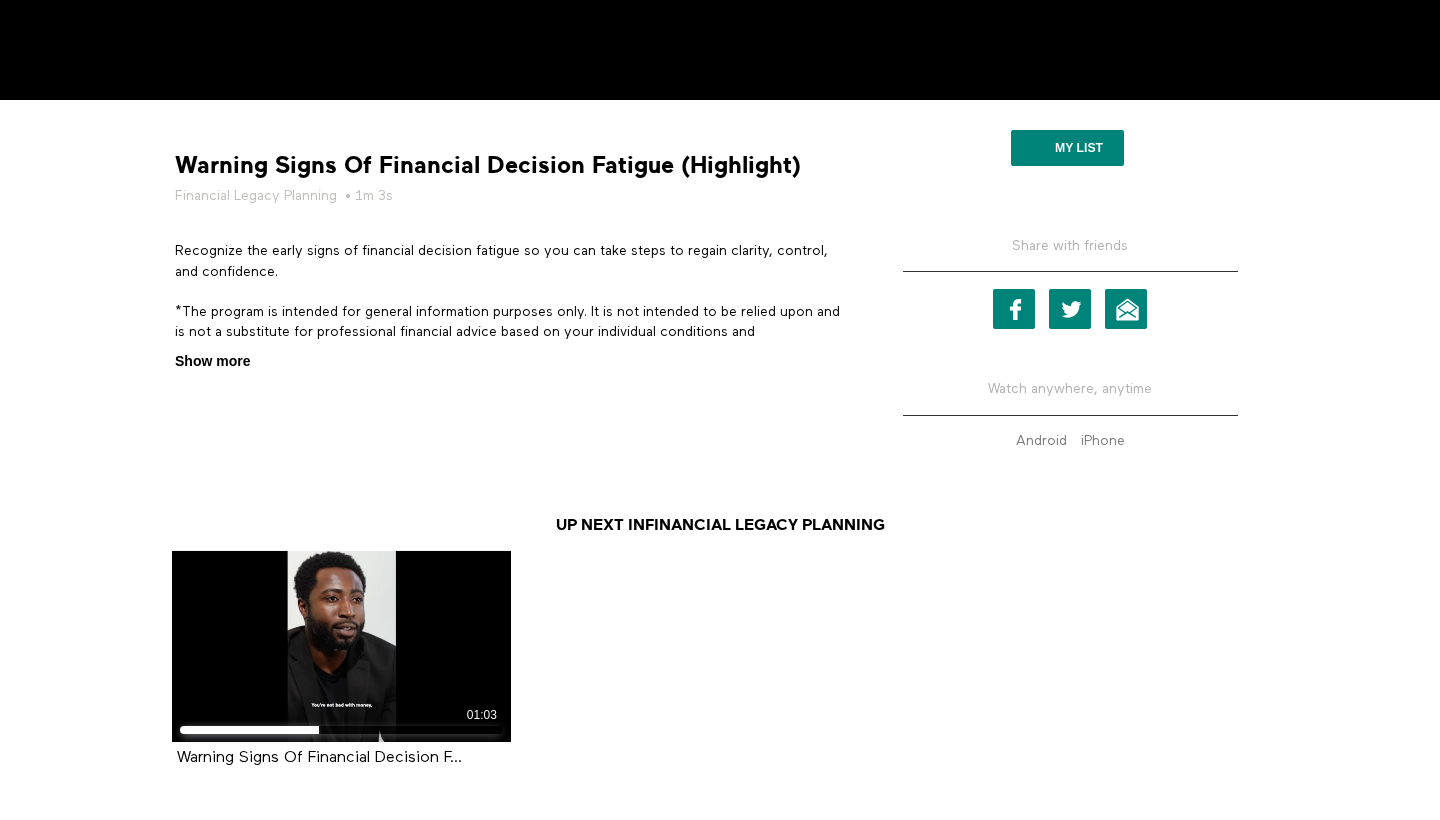 click on "Show more" at bounding box center (212, 361) 